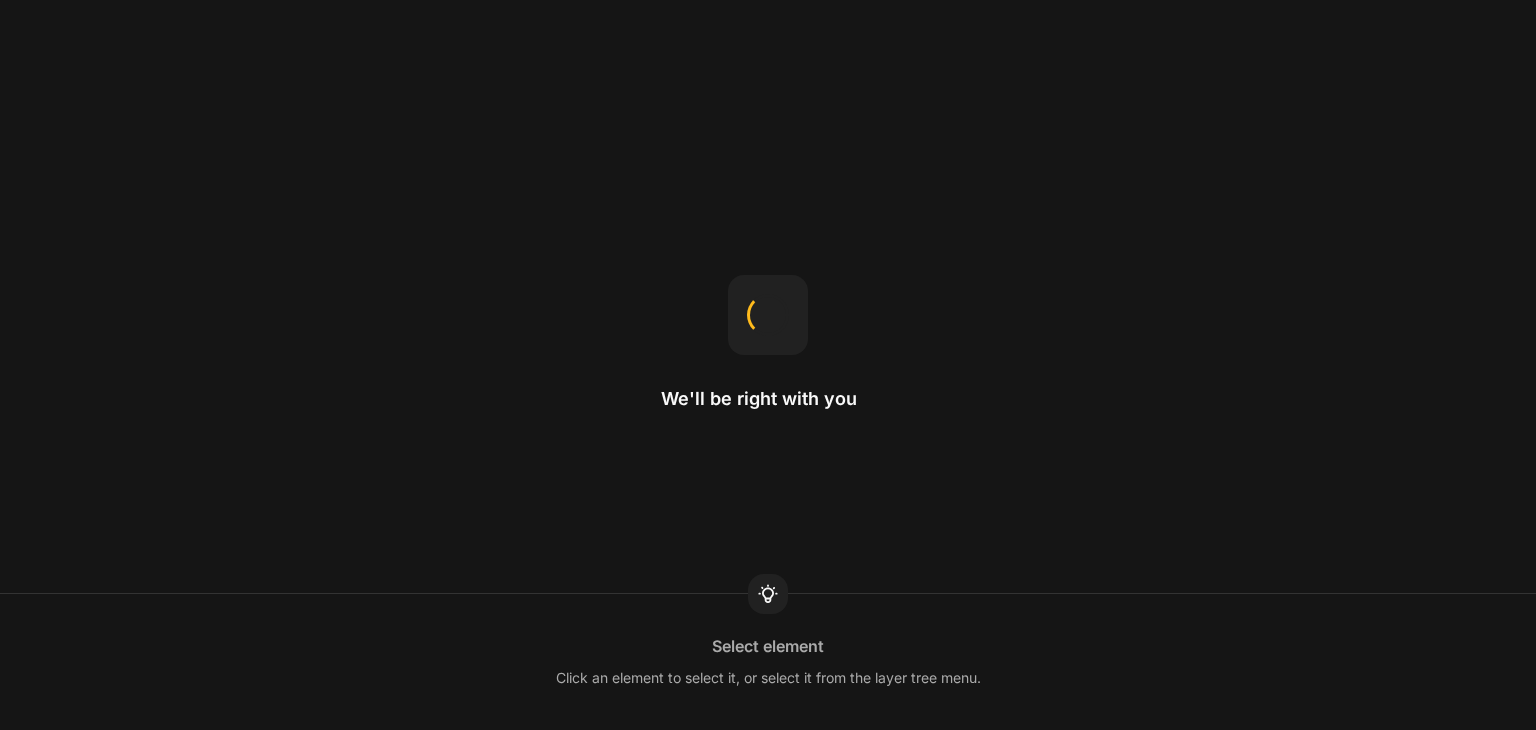 scroll, scrollTop: 0, scrollLeft: 0, axis: both 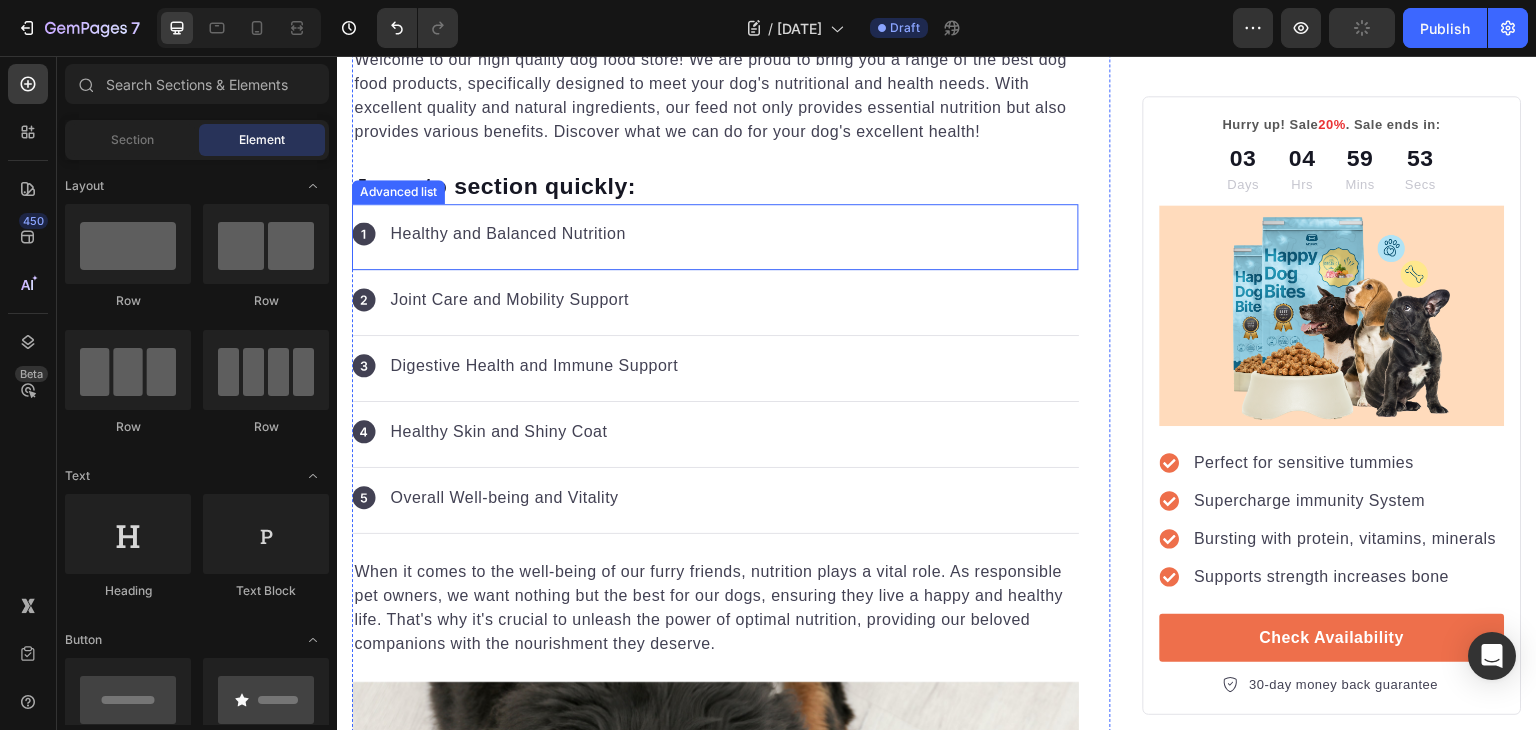 click on "Icon Healthy and Balanced Nutrition Text block" at bounding box center (715, 237) 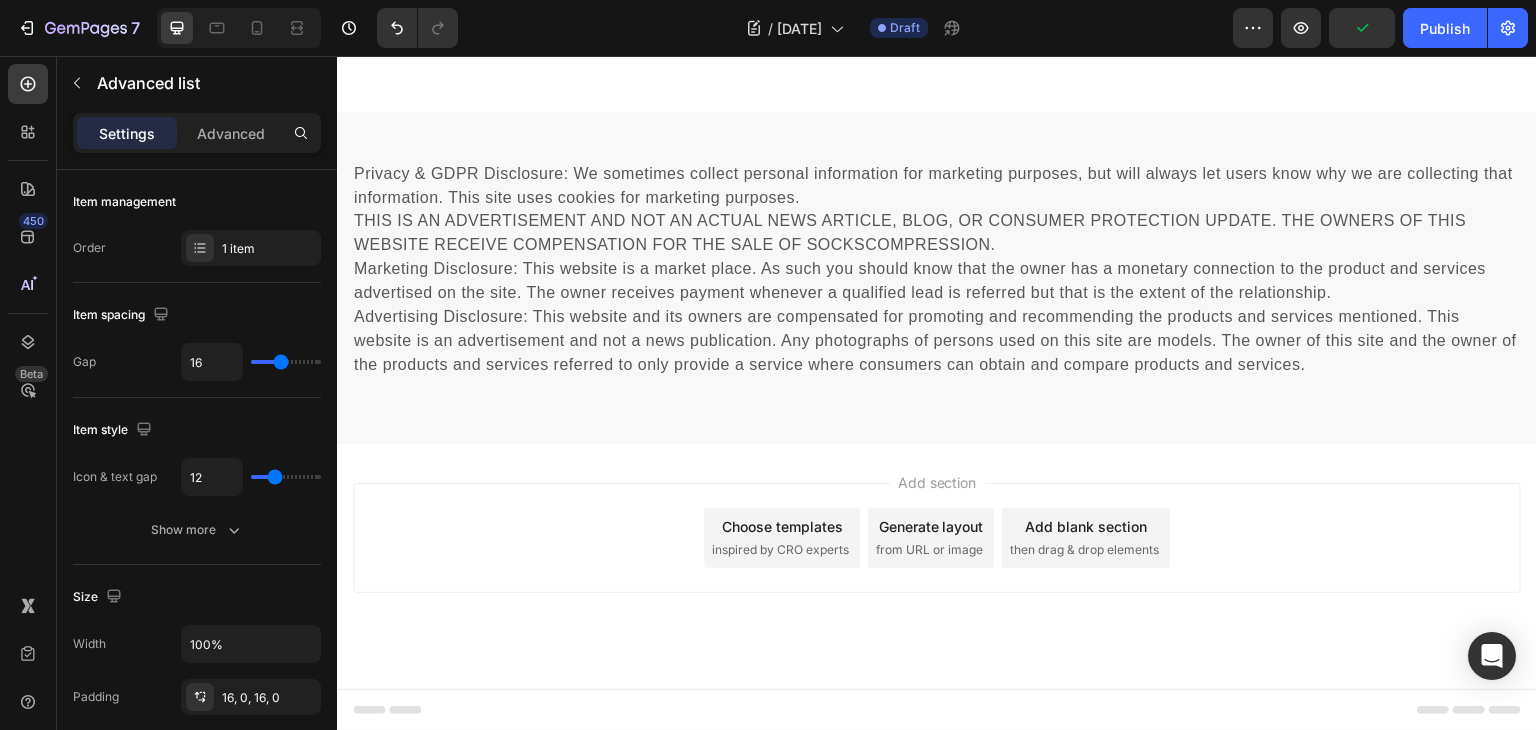 scroll, scrollTop: 7716, scrollLeft: 0, axis: vertical 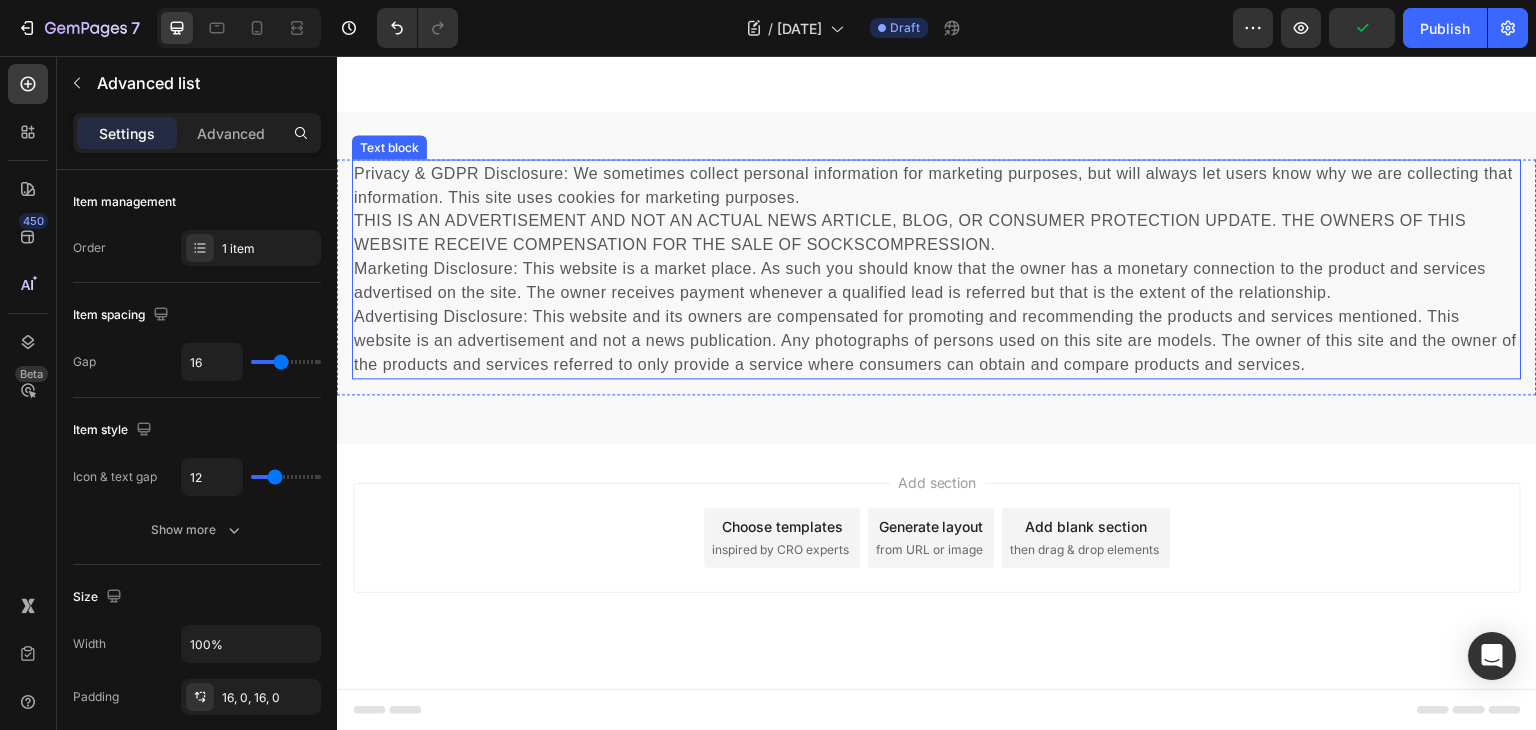 click on "Privacy & GDPR Disclosure: We sometimes collect personal information for marketing purposes, but will always let users know why we are collecting that information. This site uses cookies for marketing purposes. THIS IS AN ADVERTISEMENT AND NOT AN ACTUAL NEWS ARTICLE, BLOG, OR CONSUMER PROTECTION UPDATE. THE OWNERS OF THIS WEBSITE RECEIVE COMPENSATION FOR THE SALE OF SOCKSCOMPRESSION. Marketing Disclosure: This website is a market place. As such you should know that the owner has a monetary connection to the product and services advertised on the site. The owner receives payment whenever a qualified lead is referred but that is the extent of the relationship." at bounding box center [937, 269] 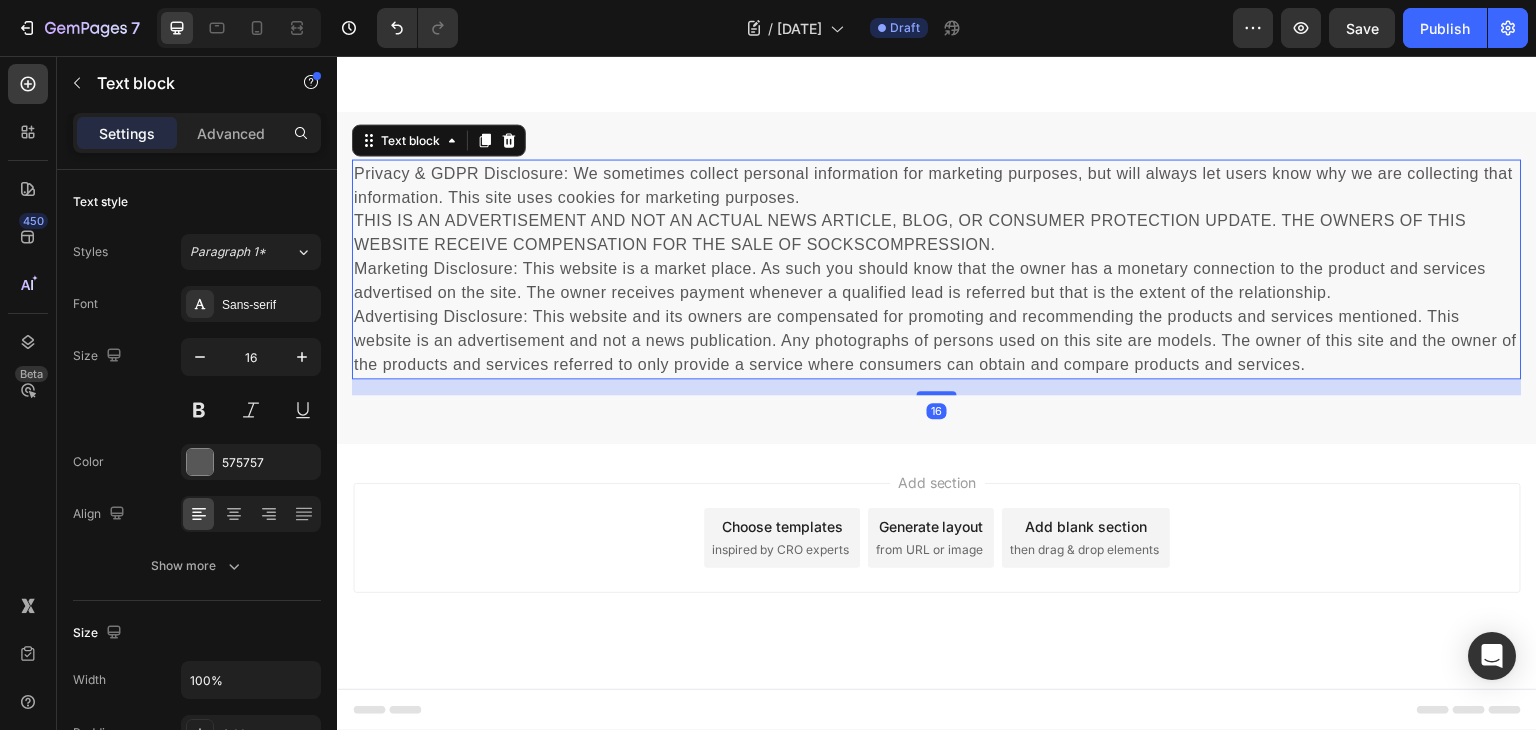 scroll, scrollTop: 0, scrollLeft: 0, axis: both 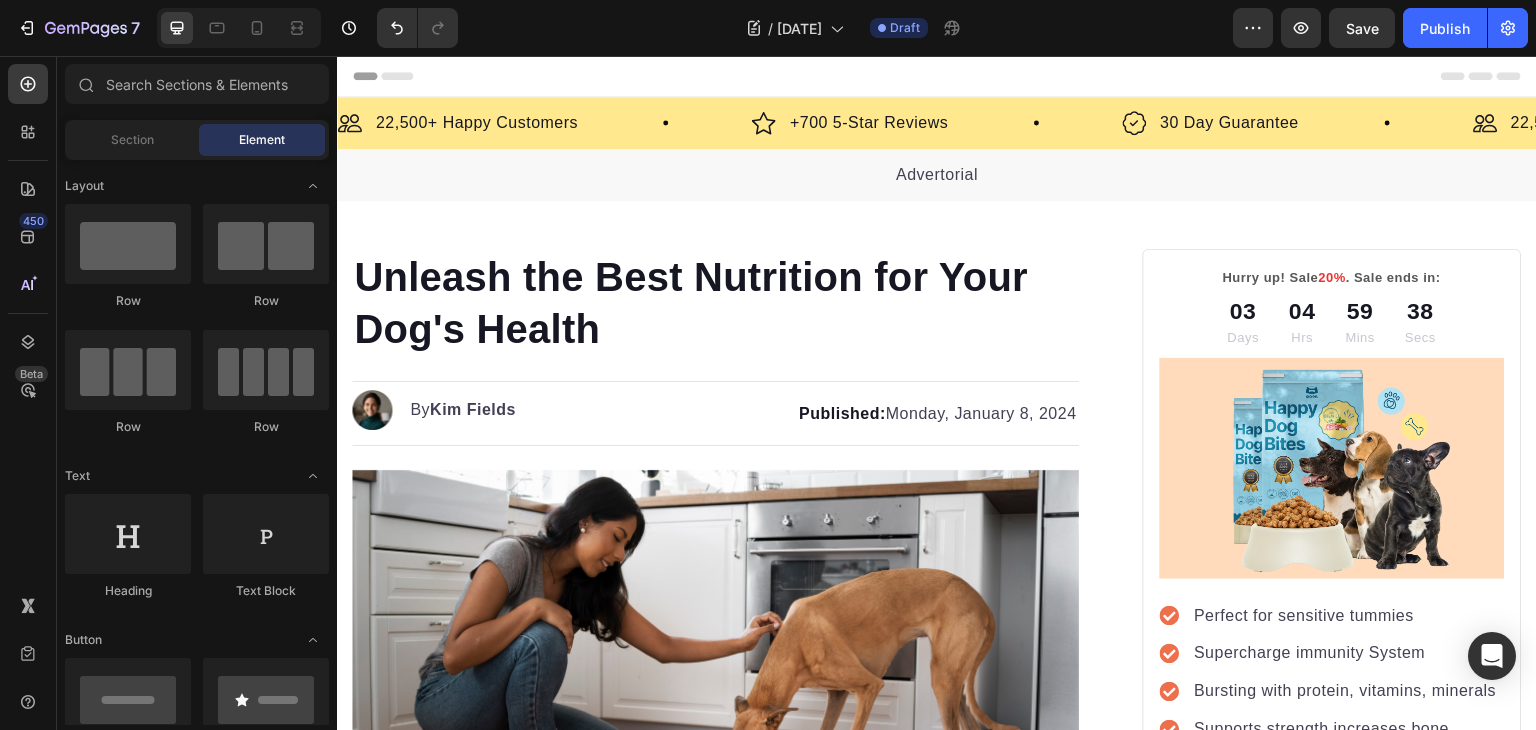 drag, startPoint x: 1526, startPoint y: 518, endPoint x: 1857, endPoint y: 66, distance: 560.2366 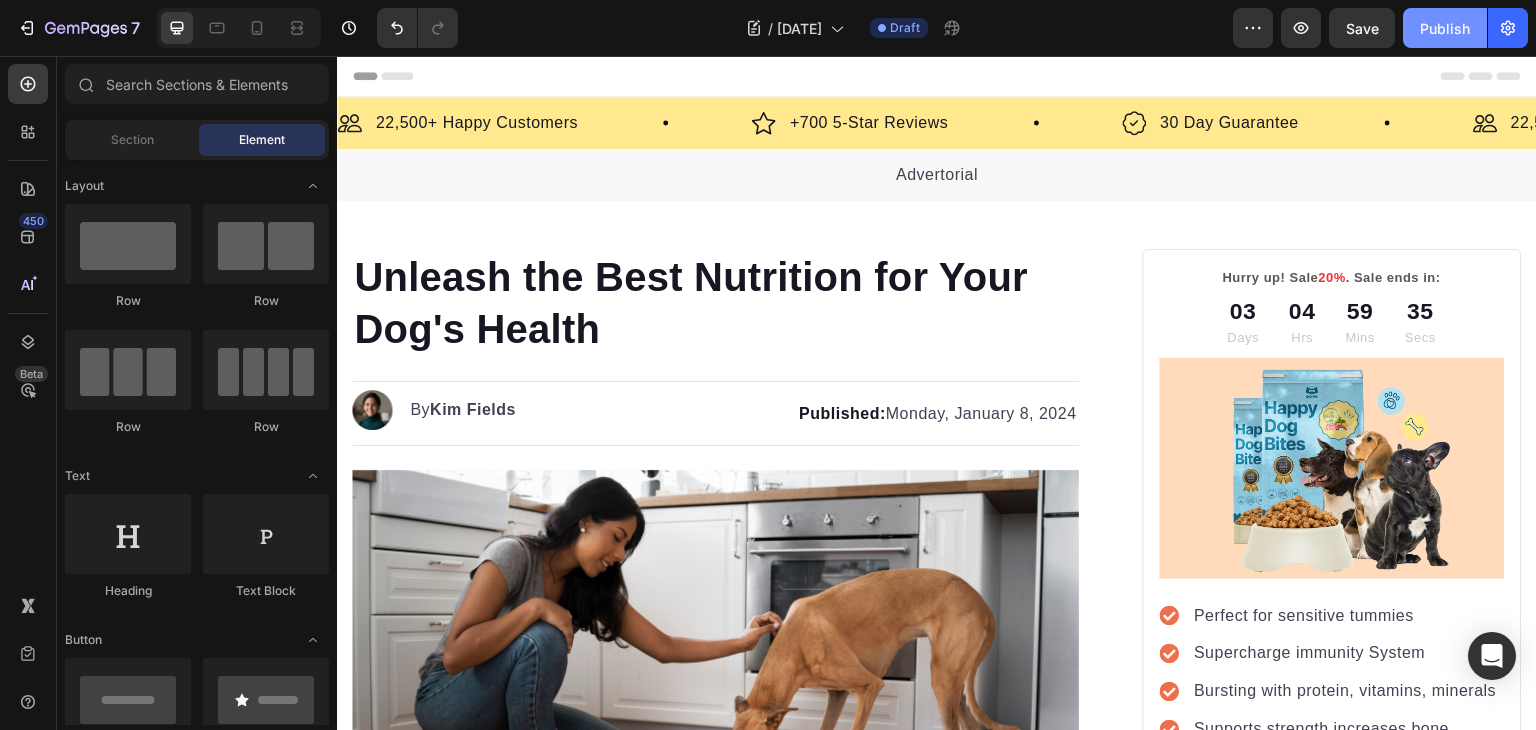 click on "Publish" at bounding box center [1445, 28] 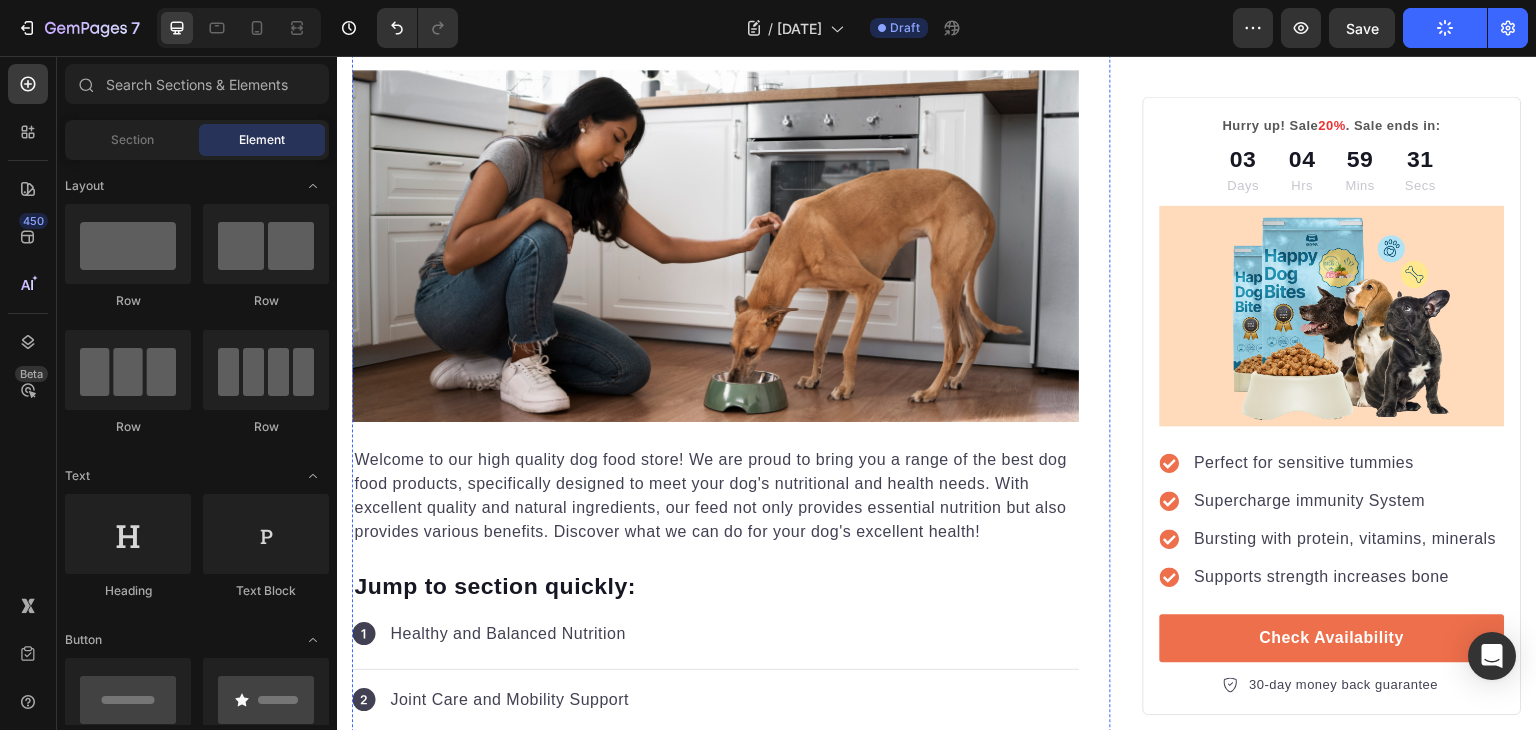 scroll, scrollTop: 0, scrollLeft: 0, axis: both 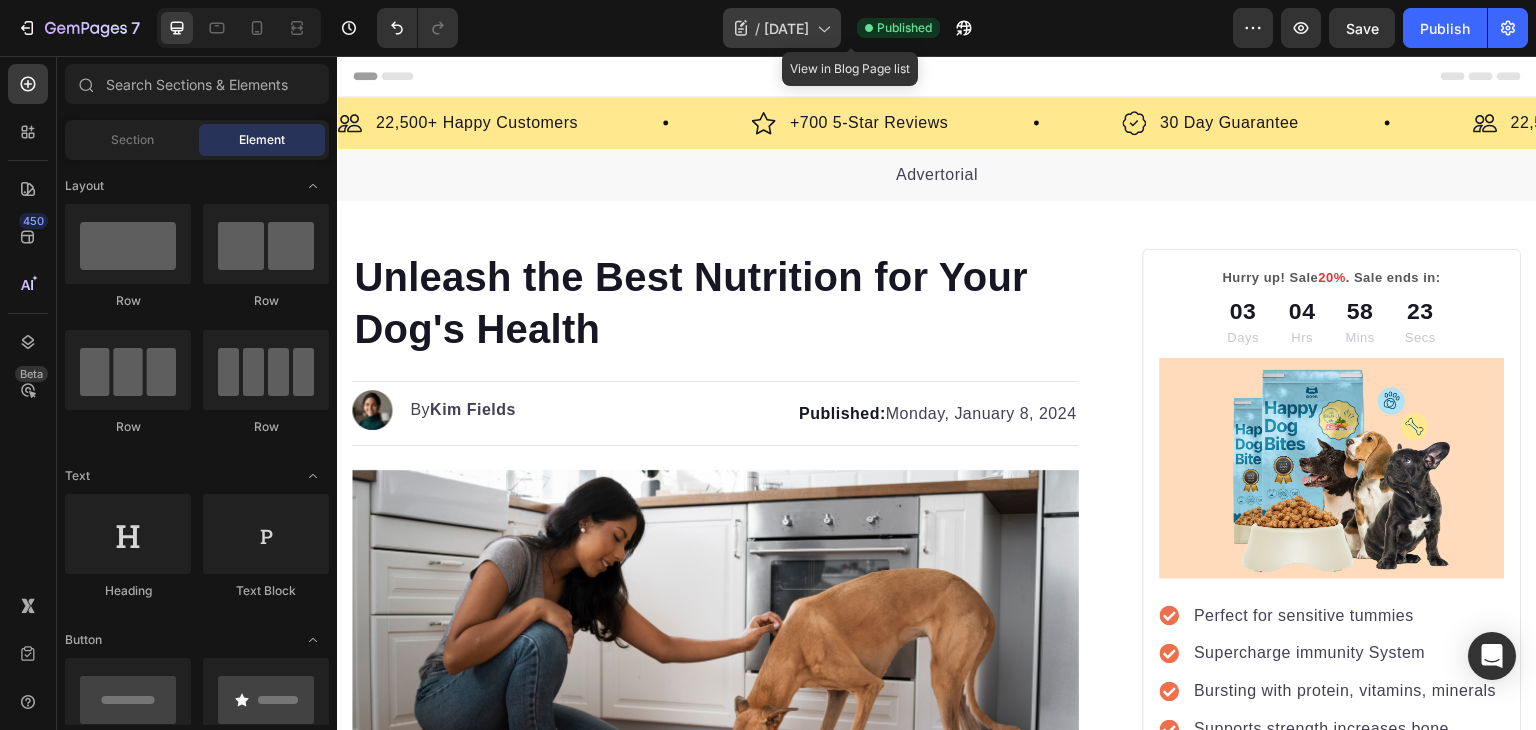 click on "Blog Post - Aug 4, 15:44:26" at bounding box center (786, 28) 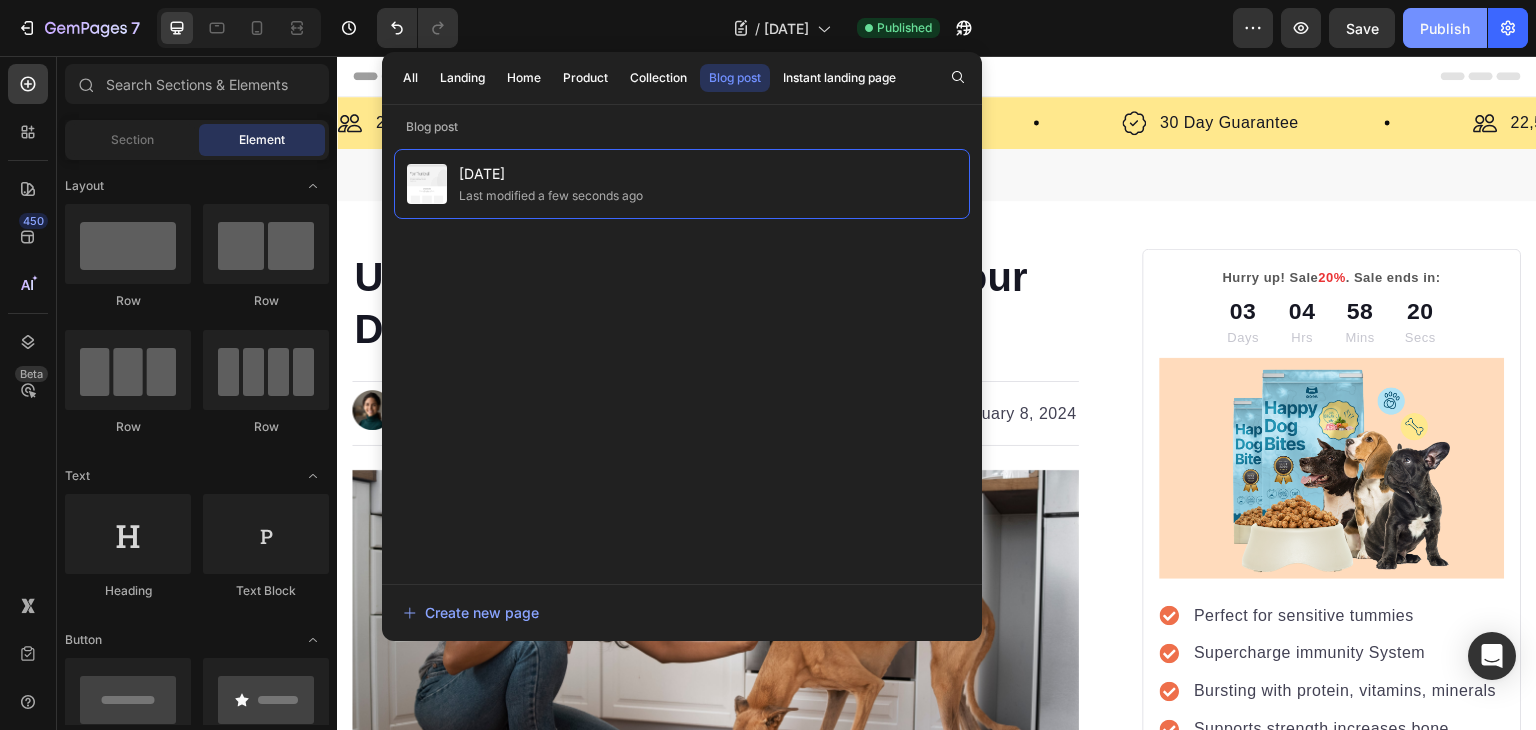 click on "Publish" at bounding box center (1445, 28) 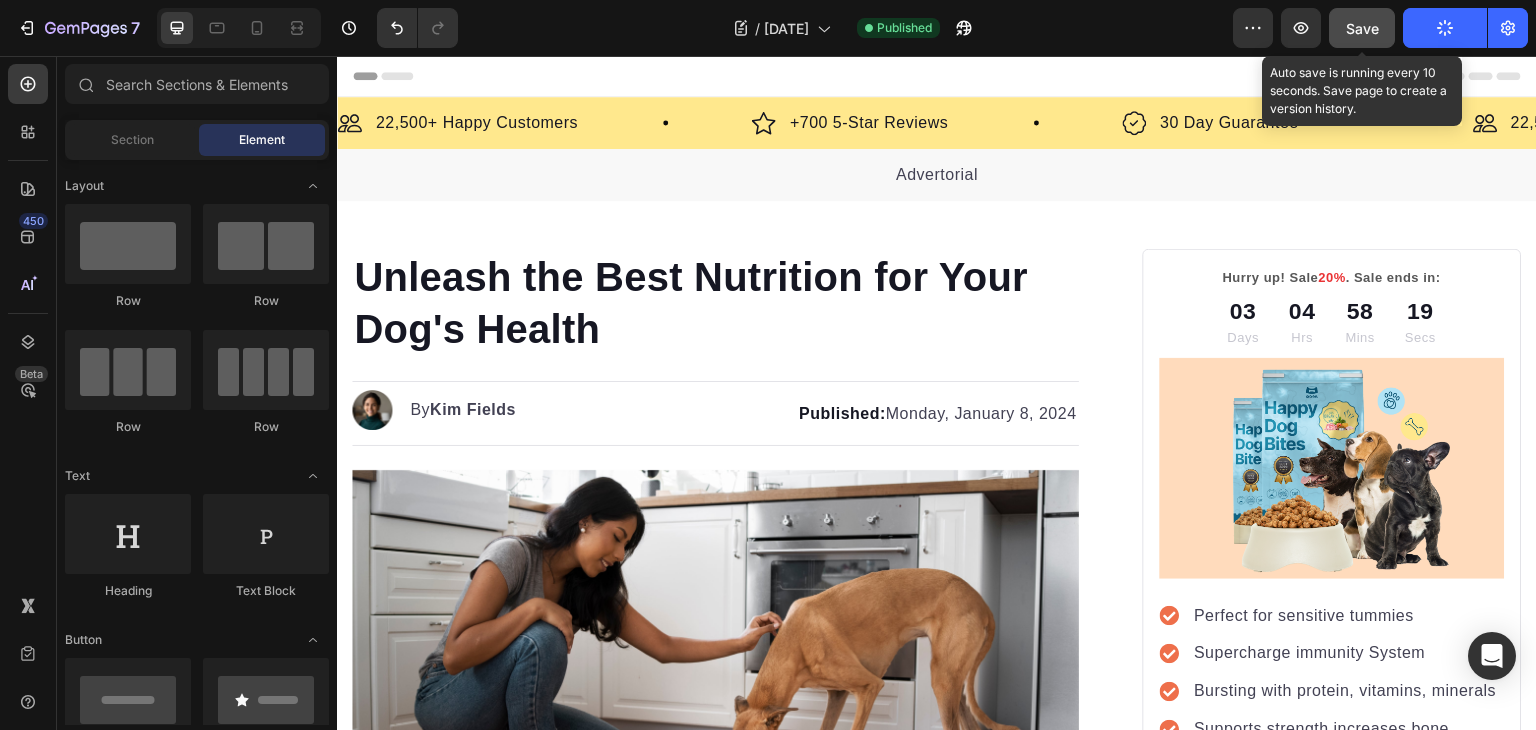 click on "Save" at bounding box center [1362, 28] 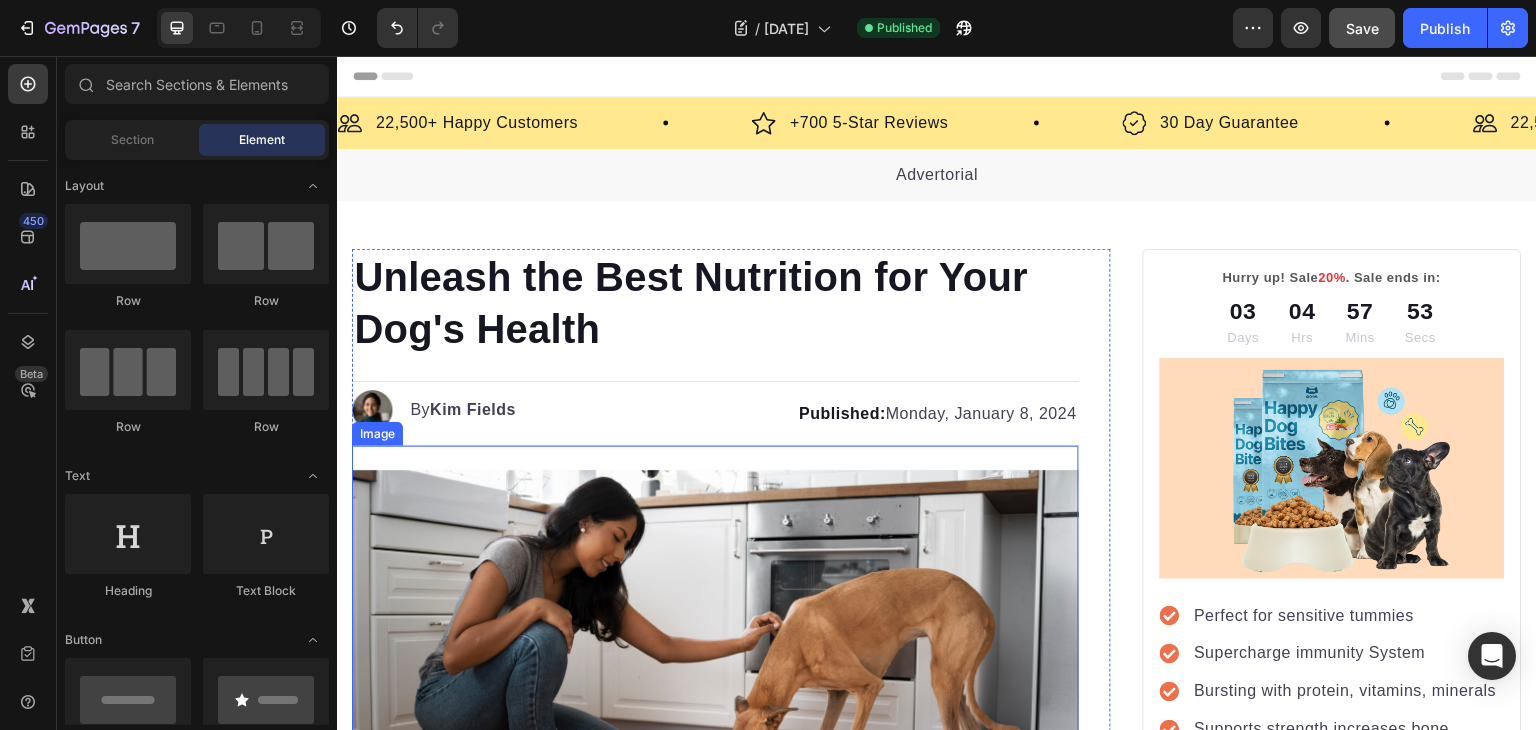 scroll, scrollTop: 600, scrollLeft: 0, axis: vertical 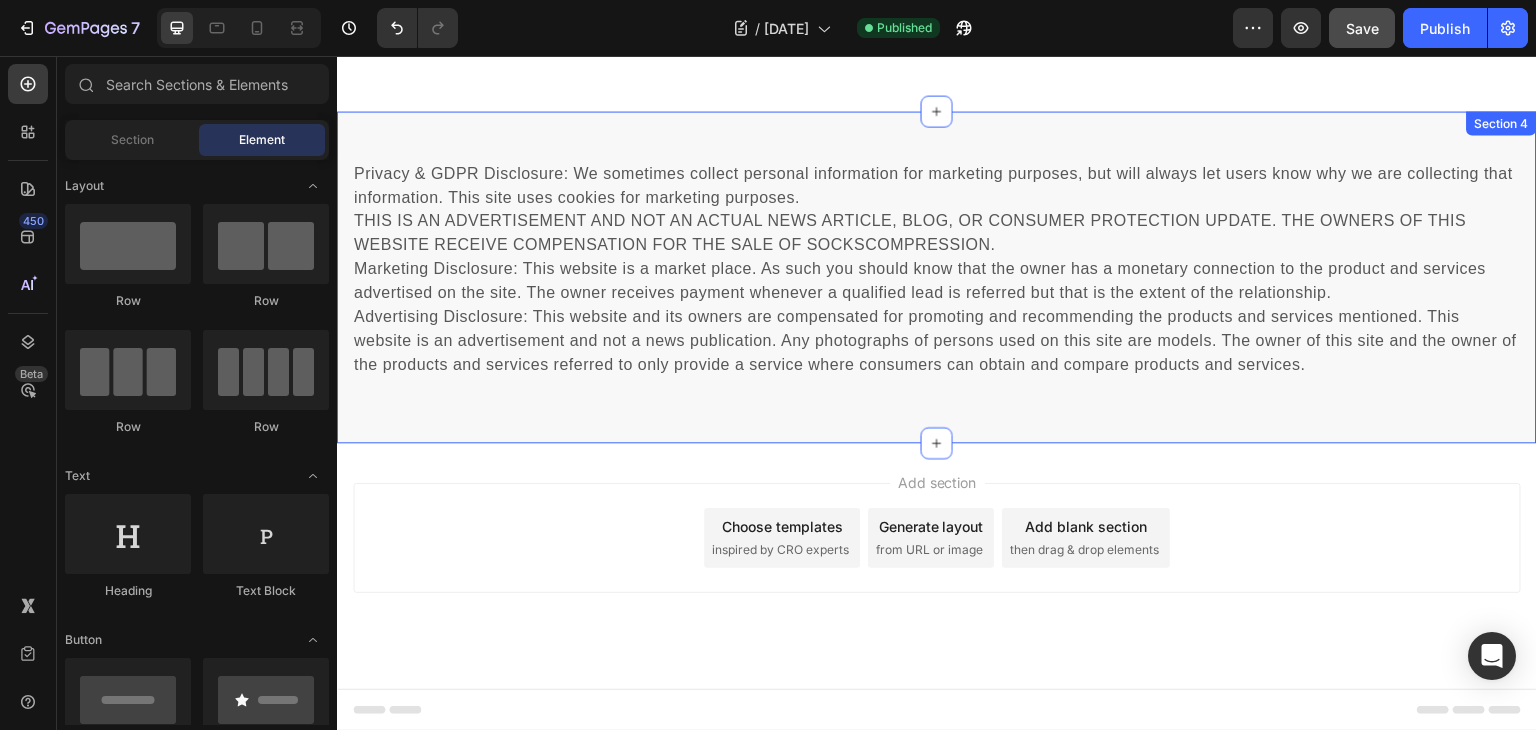 click on "Privacy & GDPR Disclosure: We sometimes collect personal information for marketing purposes, but will always let users know why we are collecting that information. This site uses cookies for marketing purposes. THIS IS AN ADVERTISEMENT AND NOT AN ACTUAL NEWS ARTICLE, BLOG, OR CONSUMER PROTECTION UPDATE. THE OWNERS OF THIS WEBSITE RECEIVE COMPENSATION FOR THE SALE OF SOCKSCOMPRESSION. Marketing Disclosure: This website is a market place. As such you should know that the owner has a monetary connection to the product and services advertised on the site. The owner receives payment whenever a qualified lead is referred but that is the extent of the relationship." at bounding box center [937, 269] 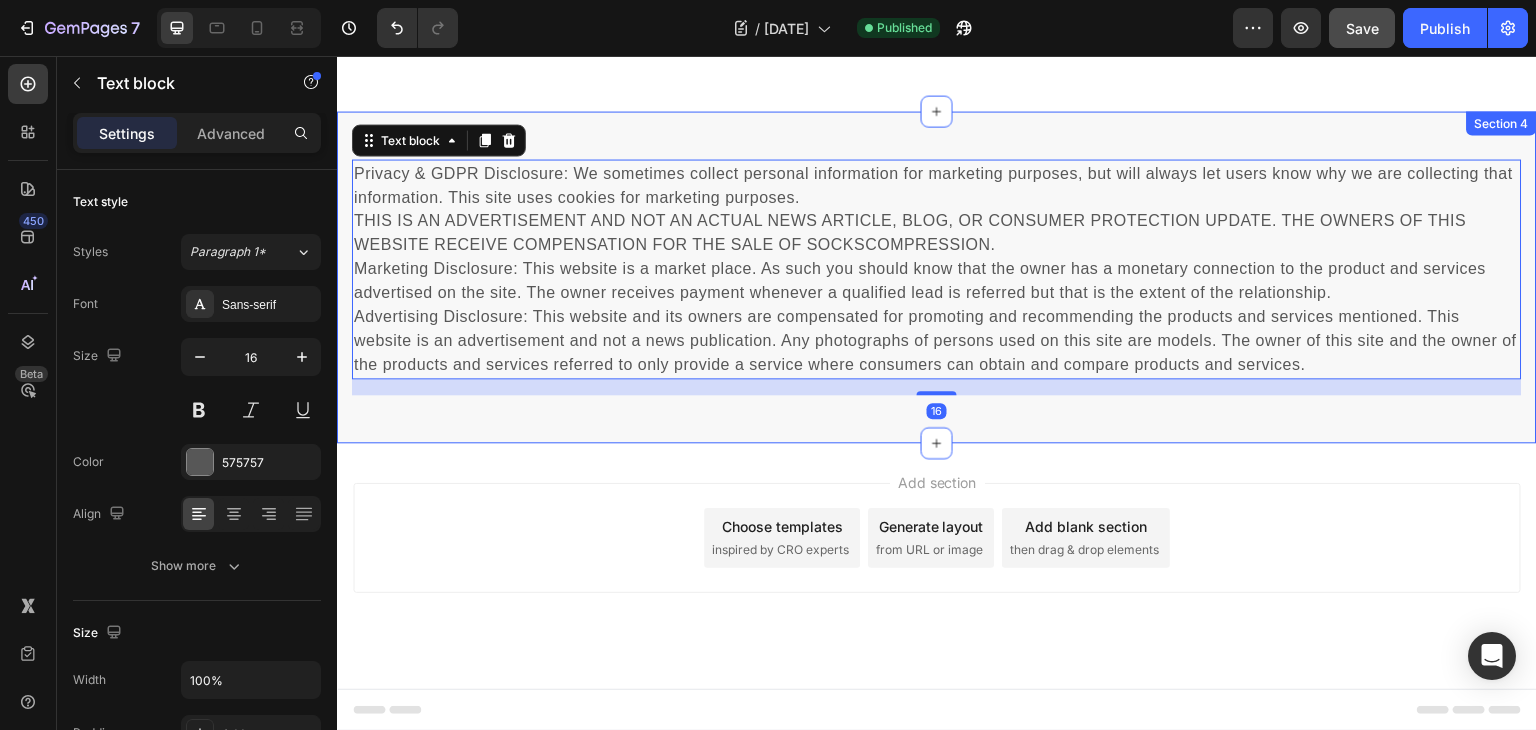 click on "Privacy & GDPR Disclosure: We sometimes collect personal information for marketing purposes, but will always let users know why we are collecting that information. This site uses cookies for marketing purposes. THIS IS AN ADVERTISEMENT AND NOT AN ACTUAL NEWS ARTICLE, BLOG, OR CONSUMER PROTECTION UPDATE. THE OWNERS OF THIS WEBSITE RECEIVE COMPENSATION FOR THE SALE OF SOCKSCOMPRESSION. Marketing Disclosure: This website is a market place. As such you should know that the owner has a monetary connection to the product and services advertised on the site. The owner receives payment whenever a qualified lead is referred but that is the extent of the relationship. Text block   16 Row Section 4" at bounding box center [937, 277] 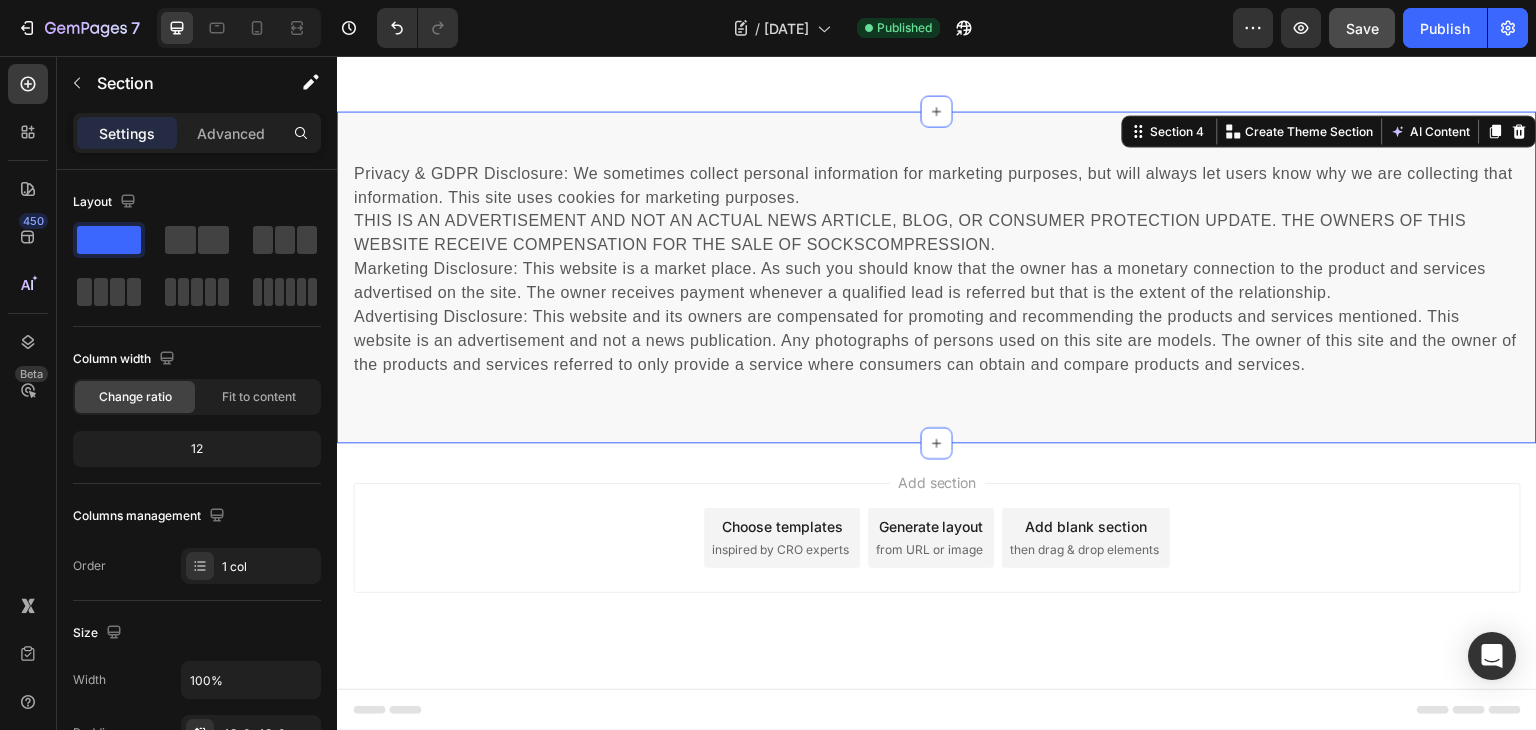 scroll, scrollTop: 7484, scrollLeft: 0, axis: vertical 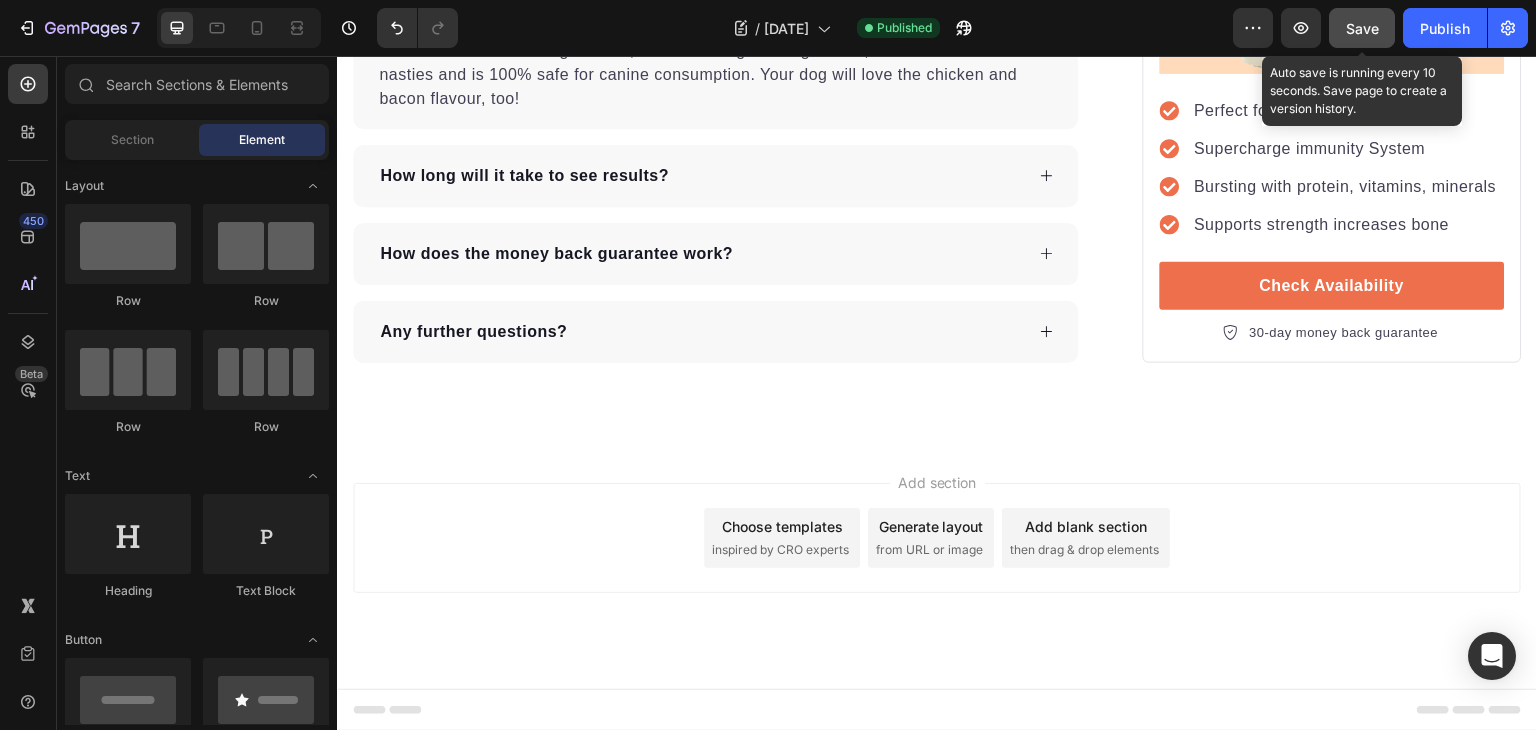 click on "Save" 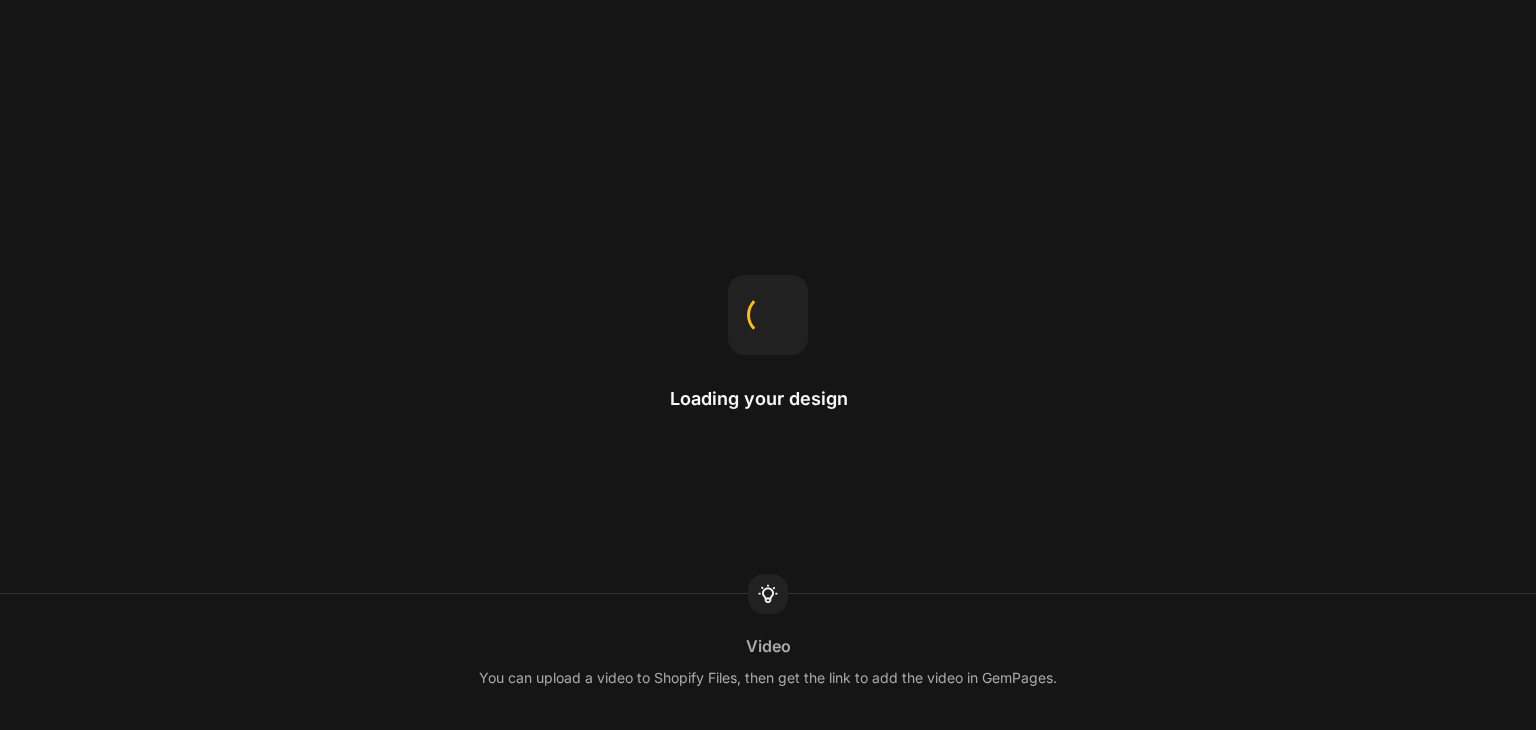 scroll, scrollTop: 0, scrollLeft: 0, axis: both 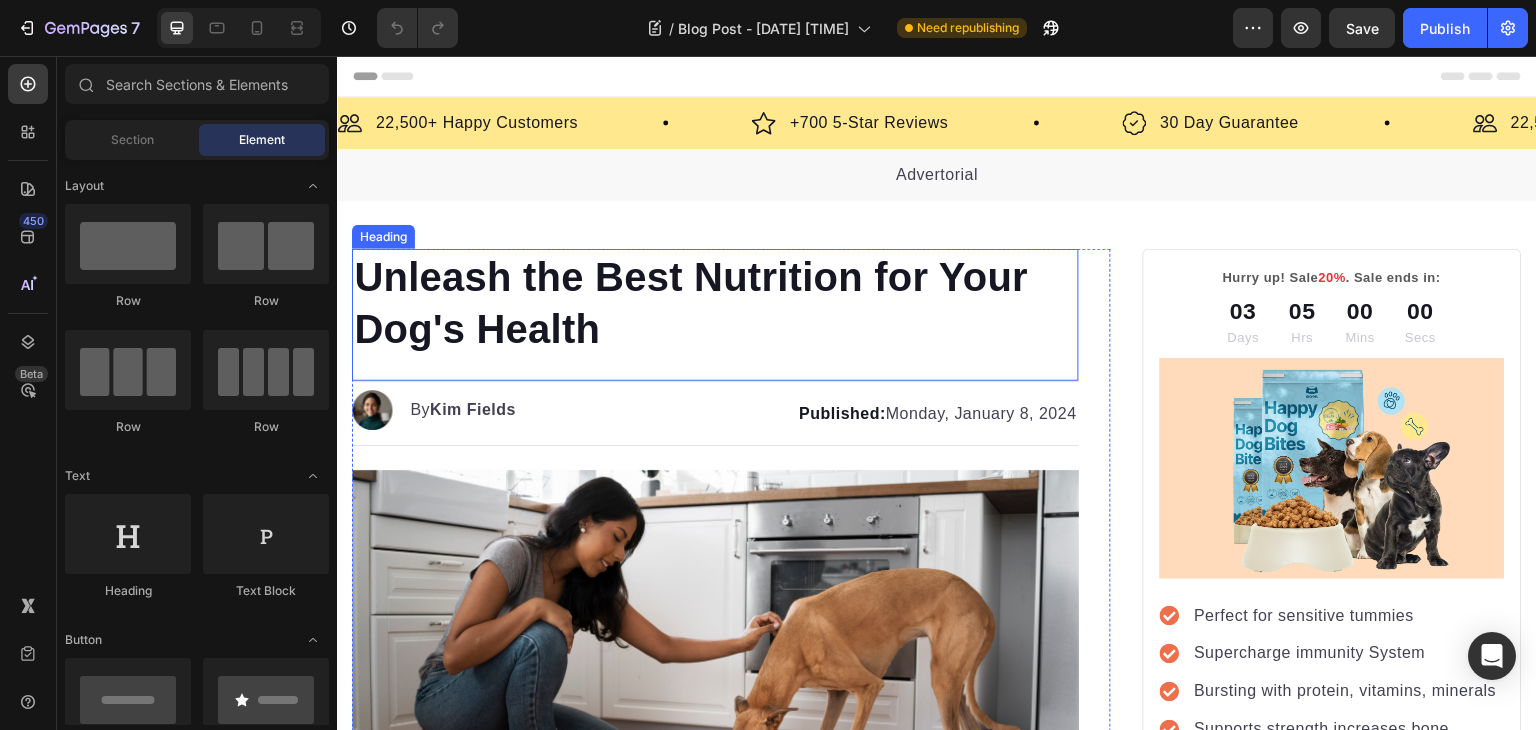 click on "Unleash the Best Nutrition for Your Dog's Health" at bounding box center (715, 303) 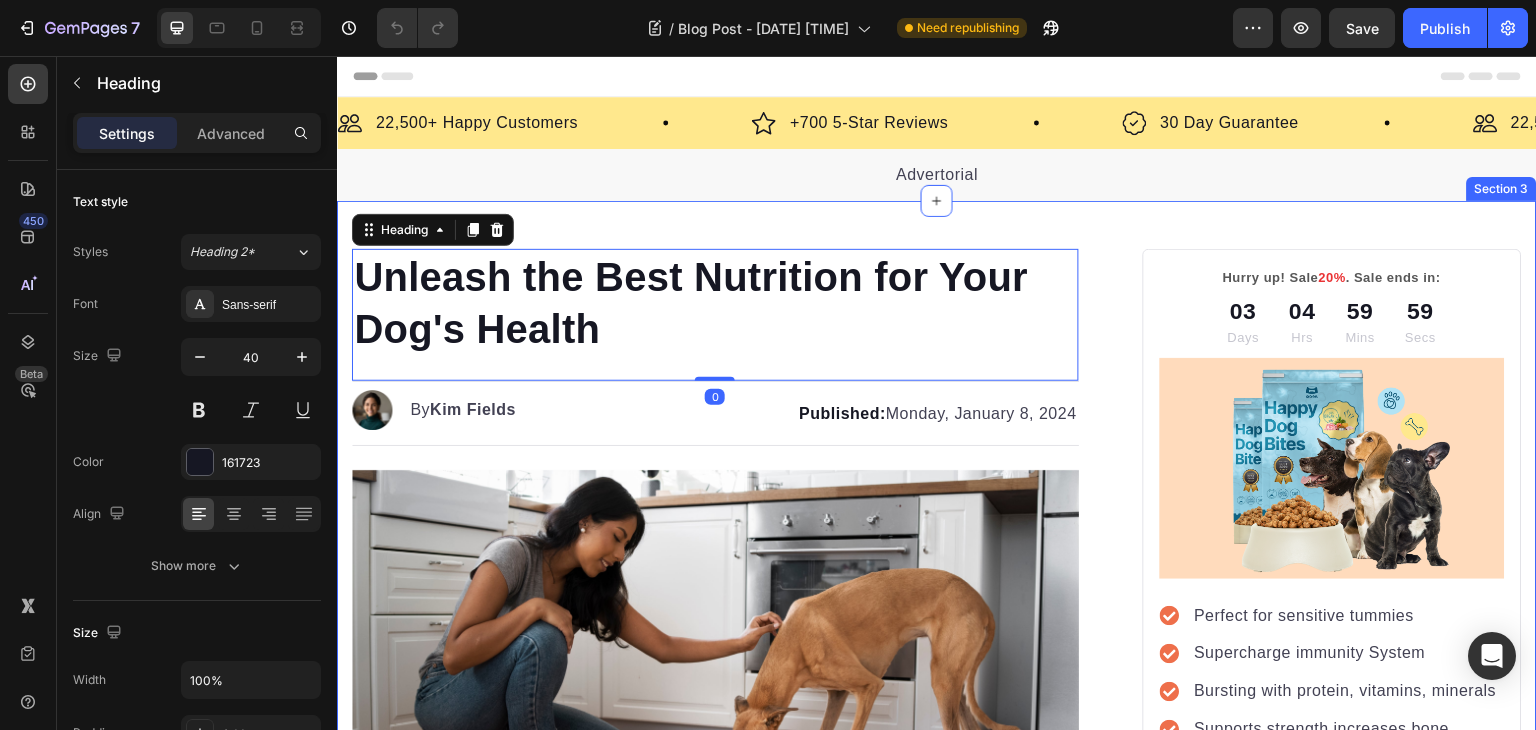 click on "Unleash the Best Nutrition for Your Dog's Health Heading   0 Image By  Kim Fields Text block Advanced list Published:  Monday, January 8, 2024 Text block Row Image Welcome to our high quality dog food store! We are proud to bring you a range of the best dog food products, specifically designed to meet your dog's nutritional and health needs. With excellent quality and natural ingredients, our feed not only provides essential nutrition but also provides various benefits. Discover what we can do for your dog's excellent health! Text block Jump to section quickly: Text block
Icon Healthy and Balanced Nutrition Text block Advanced list
Icon Joint Care and Mobility Support Text block Advanced list
Icon Digestive Health and Immune Support Text block Advanced list
Icon Healthy Skin and Shiny Coat Text block Advanced list
Icon Overall Well-being and Vitality Text block Advanced list Text block Image Healthy and Balanced Nutrition Heading       Text block Start baking doggy delights" at bounding box center (937, 3182) 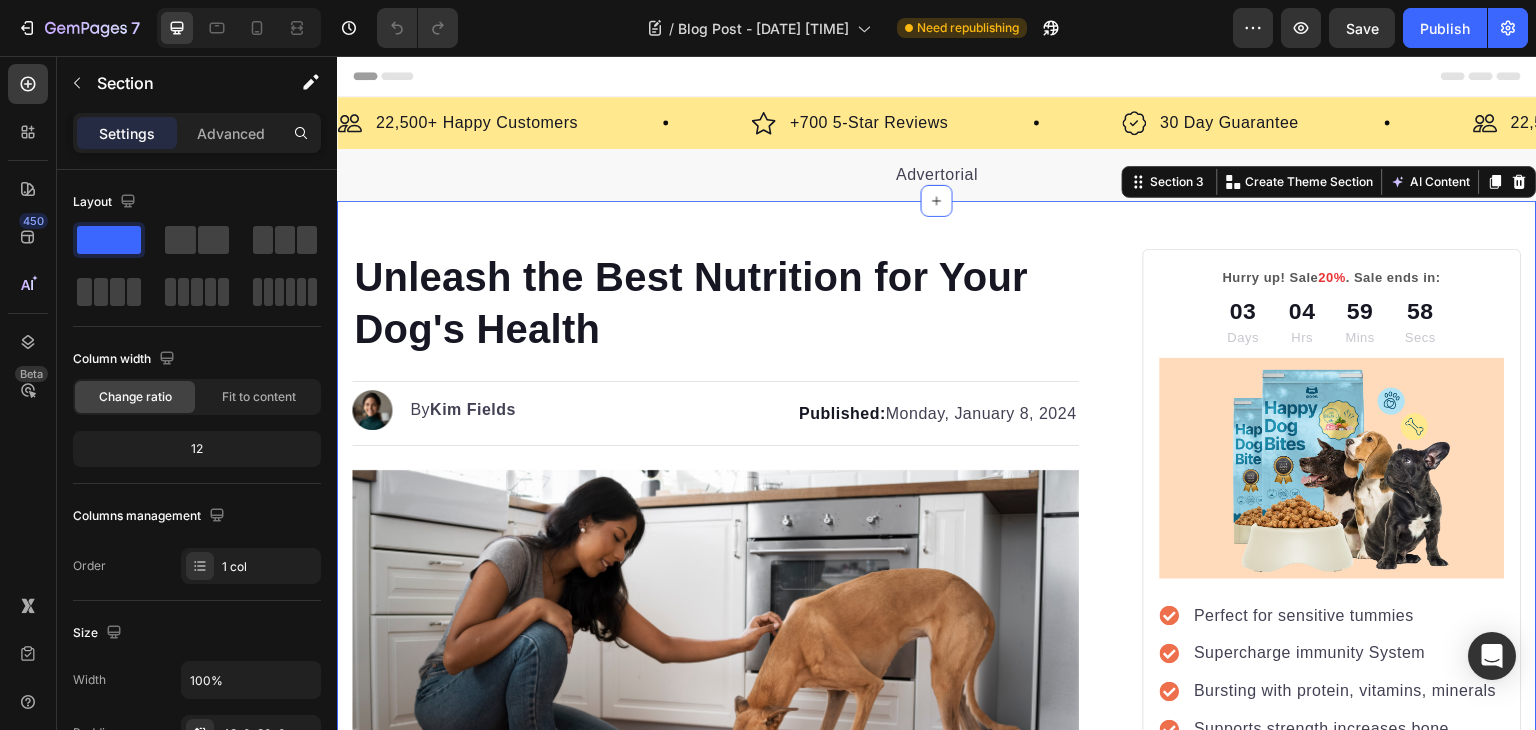 scroll, scrollTop: 0, scrollLeft: 0, axis: both 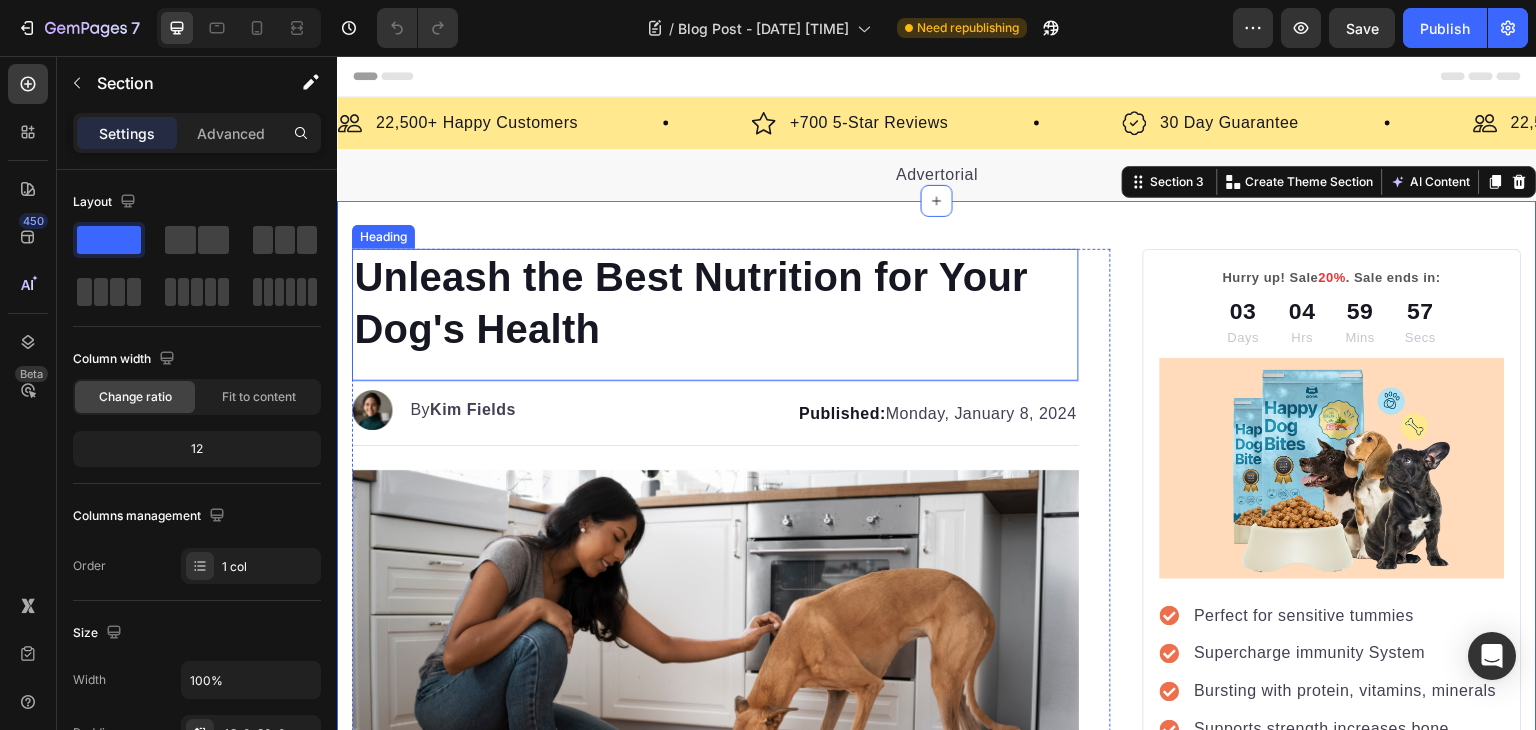 click on "Unleash the Best Nutrition for Your Dog's Health" at bounding box center [715, 303] 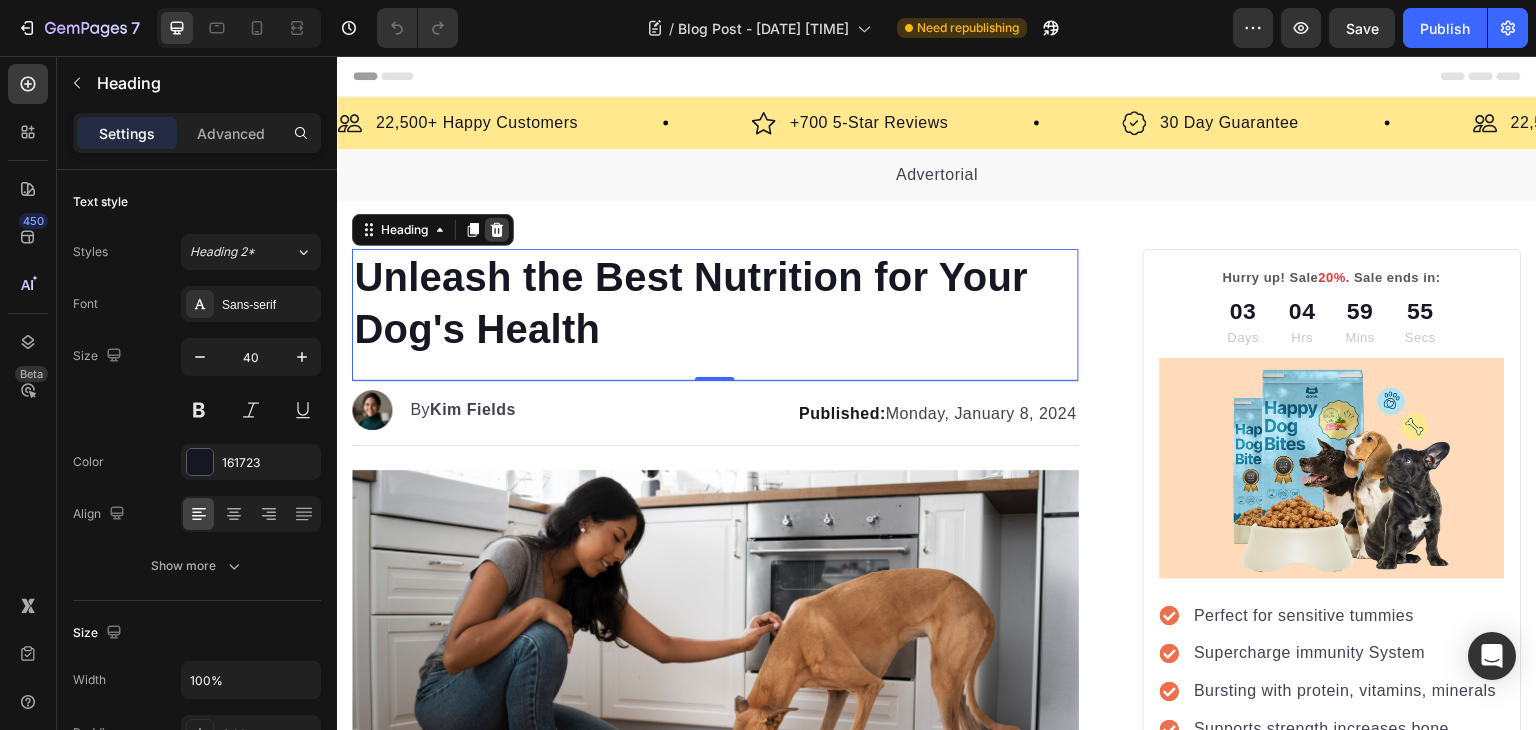 click 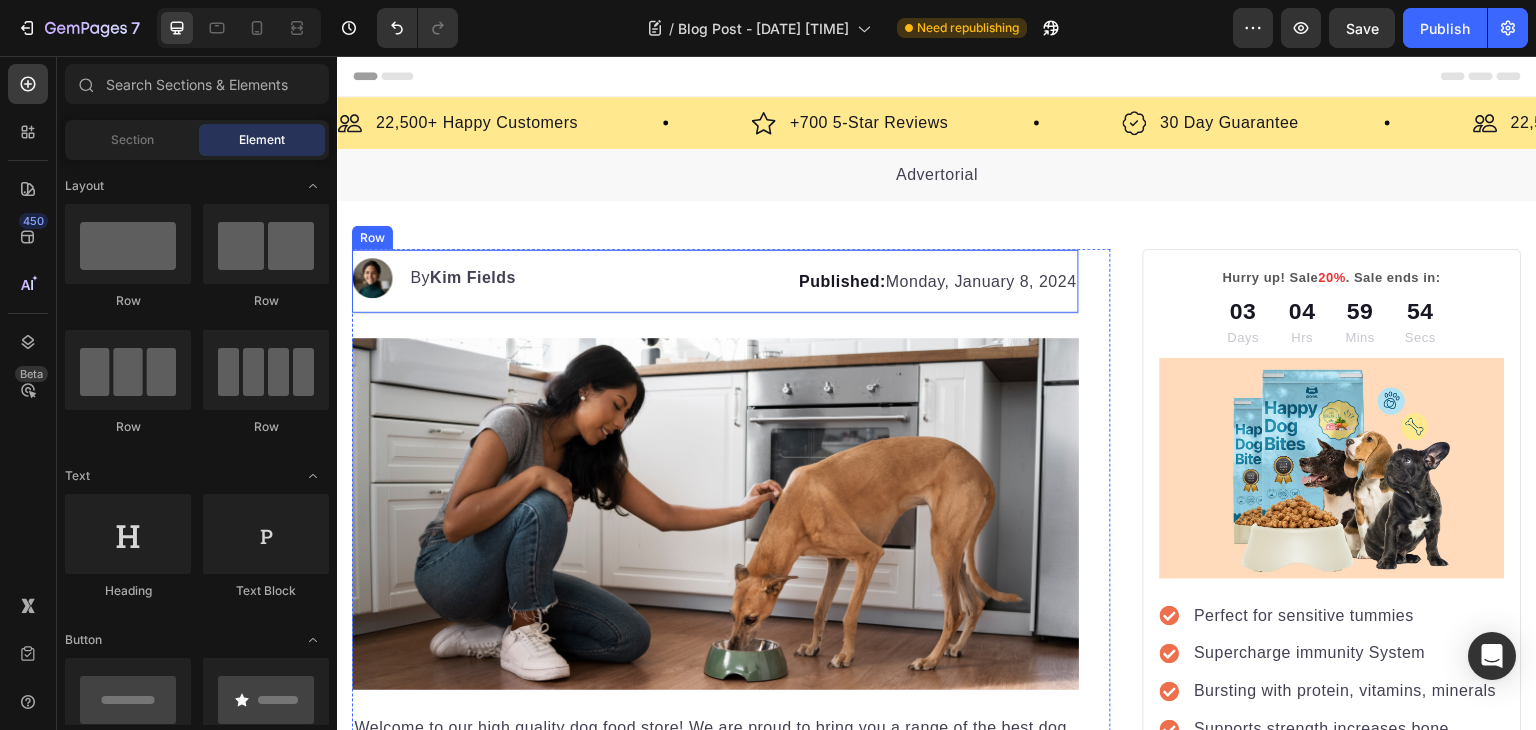 click on "Image By  Kim Fields Text block Advanced list Published:  Monday, January 8, 2024 Text block Row" at bounding box center [715, 281] 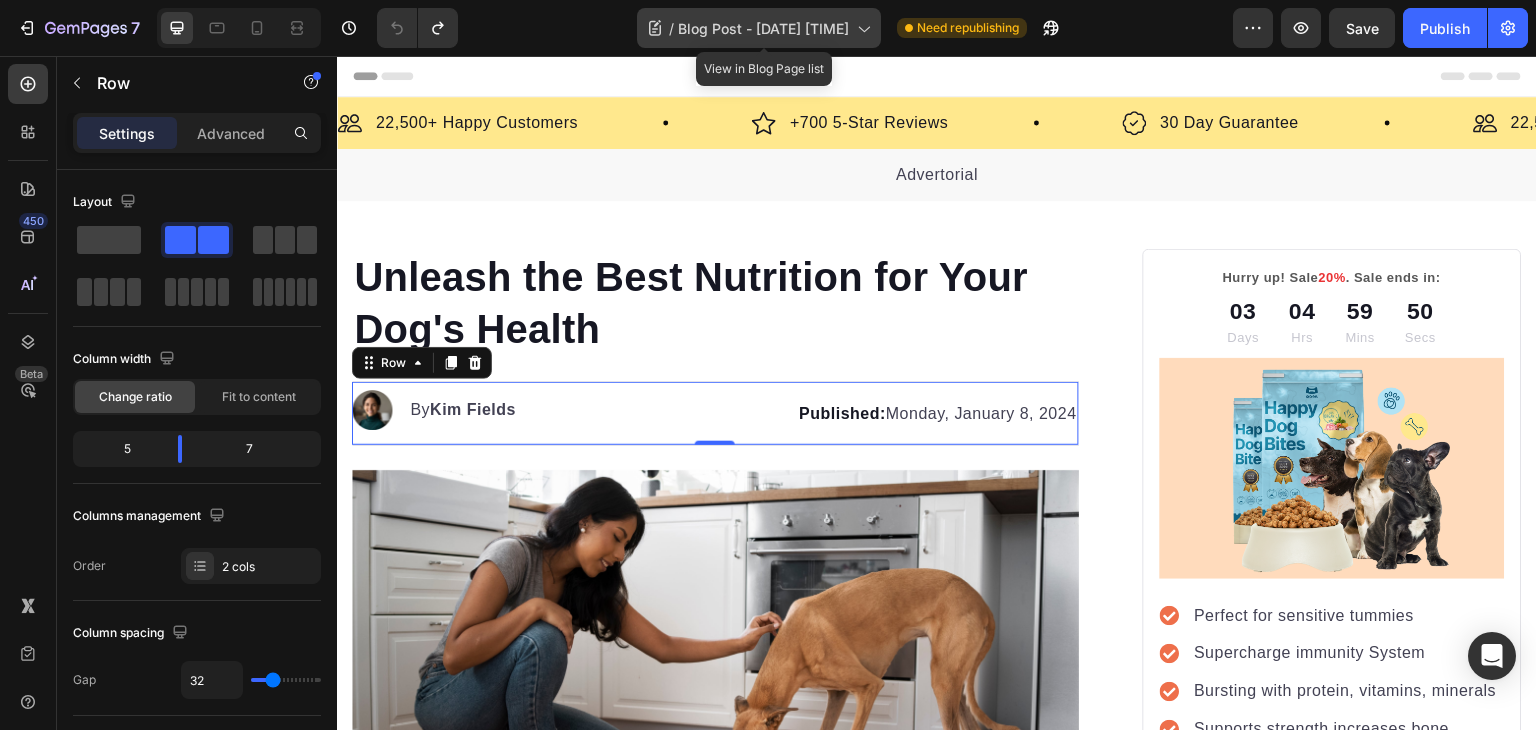 click 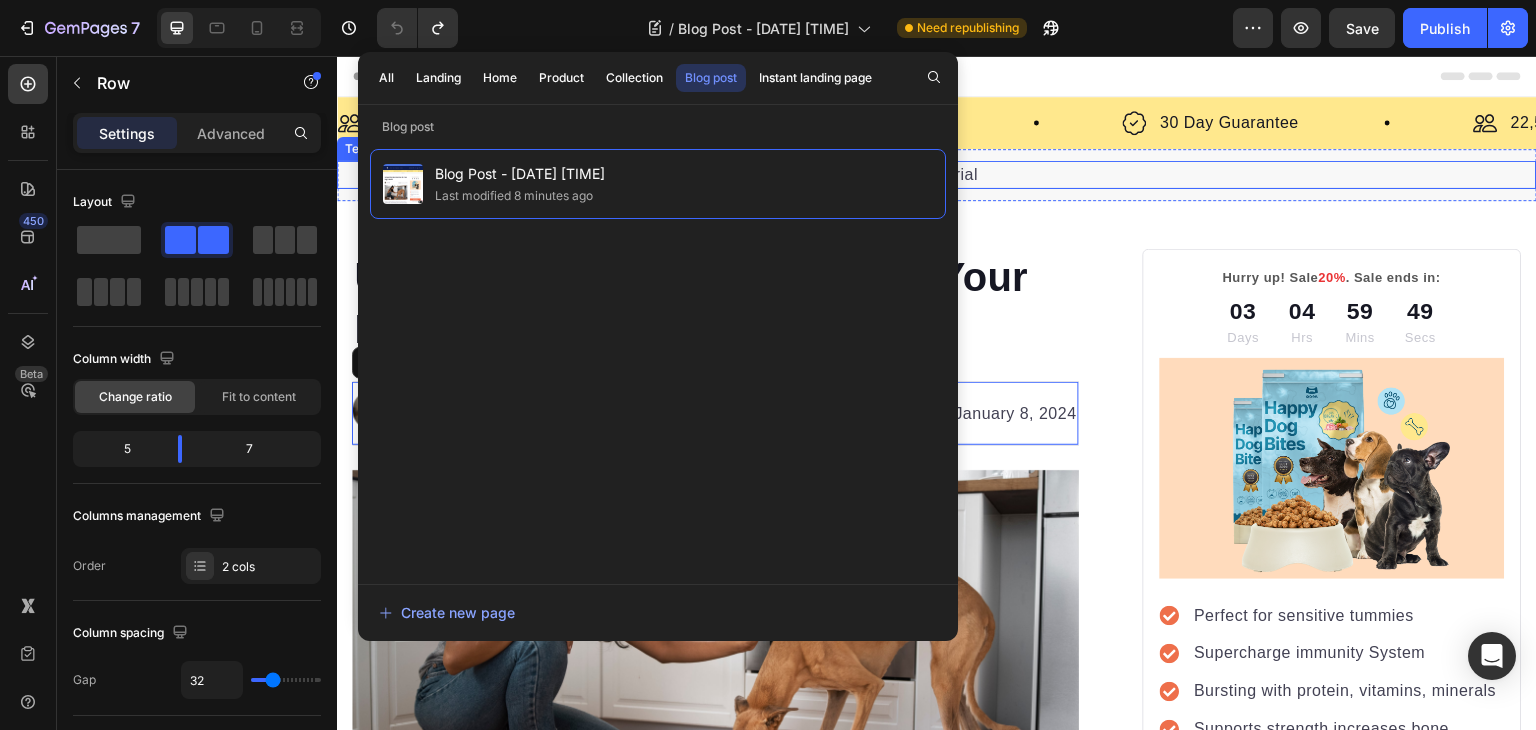 click on "Advertorial" at bounding box center (937, 175) 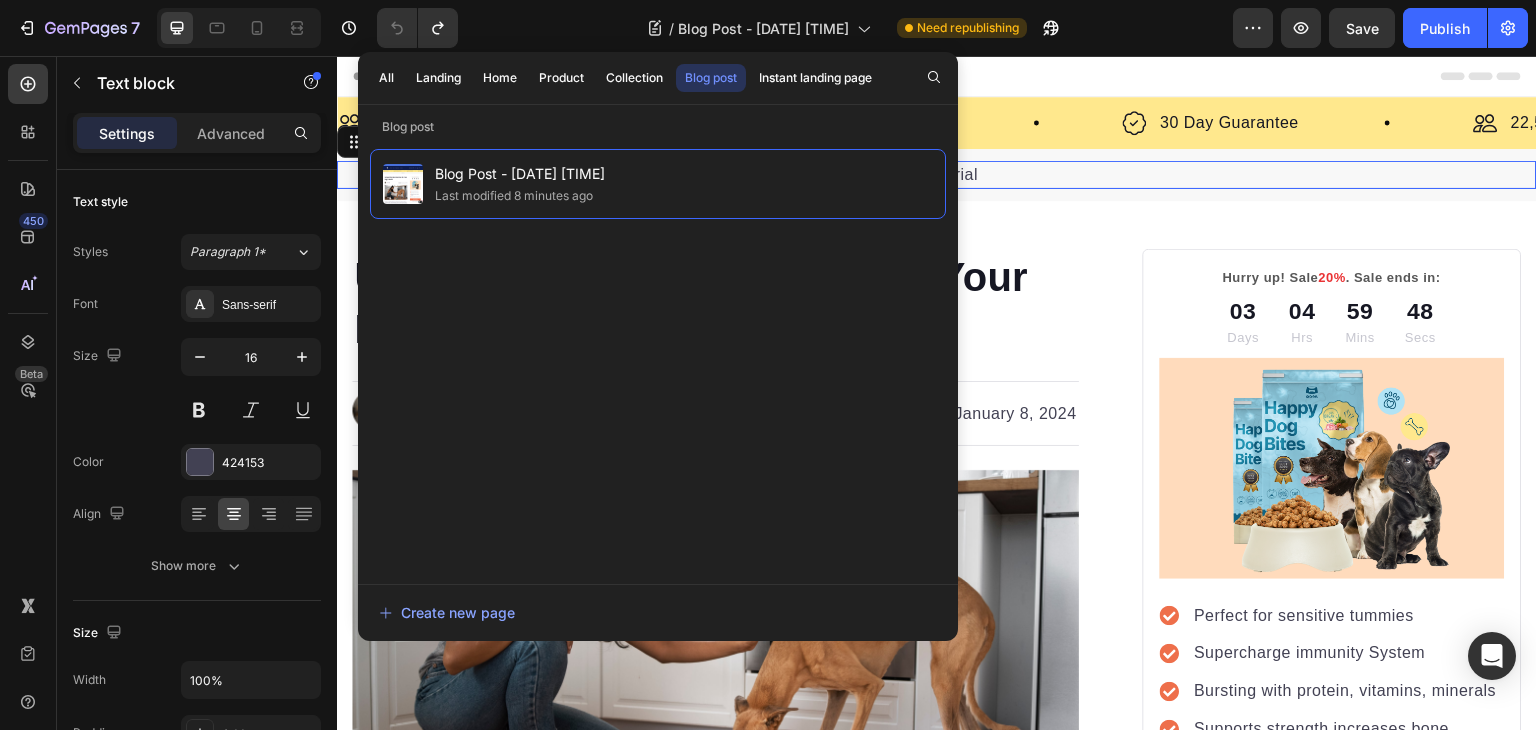 click on "Unleash the Best Nutrition for Your Dog's Health" at bounding box center (715, 303) 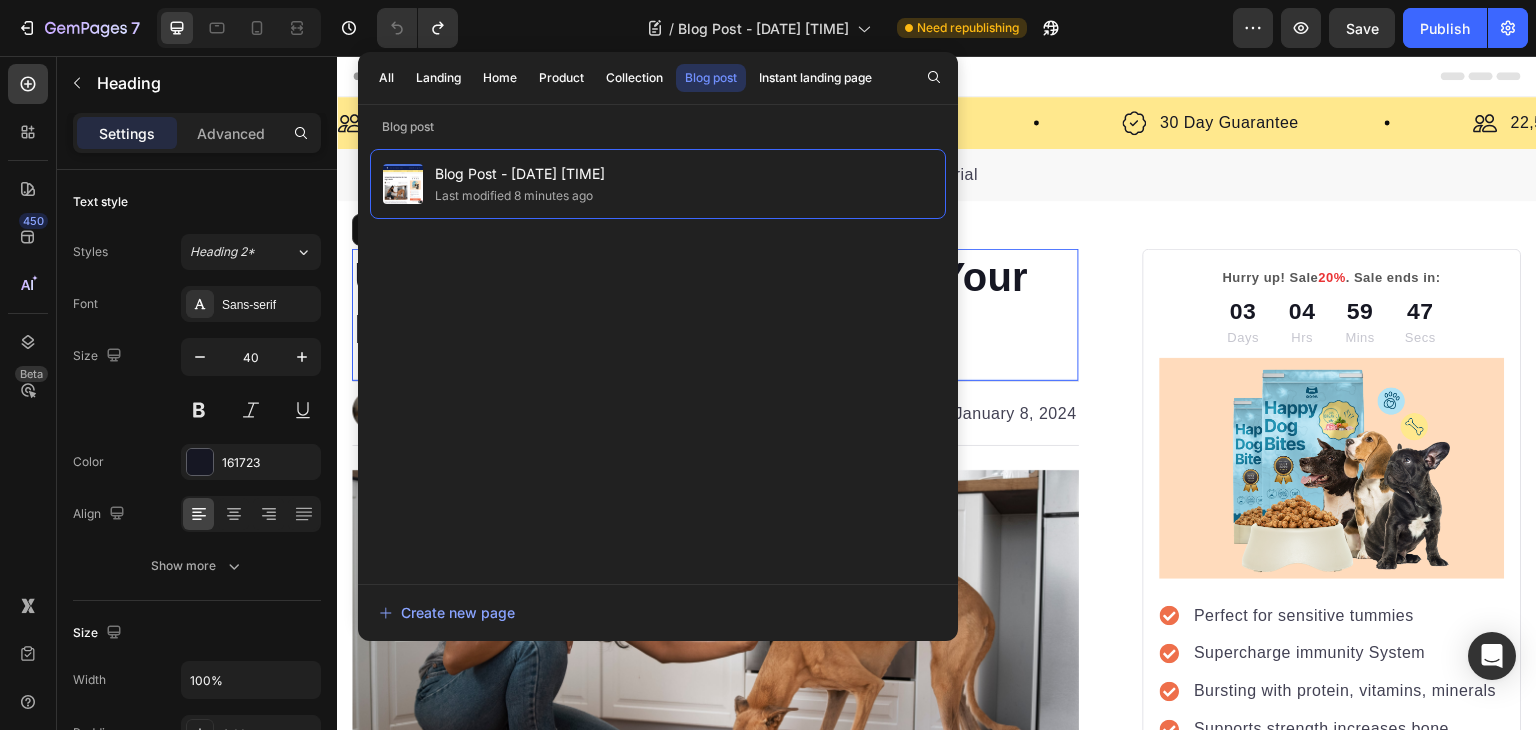 click on "Unleash the Best Nutrition for Your Dog's Health" at bounding box center [715, 303] 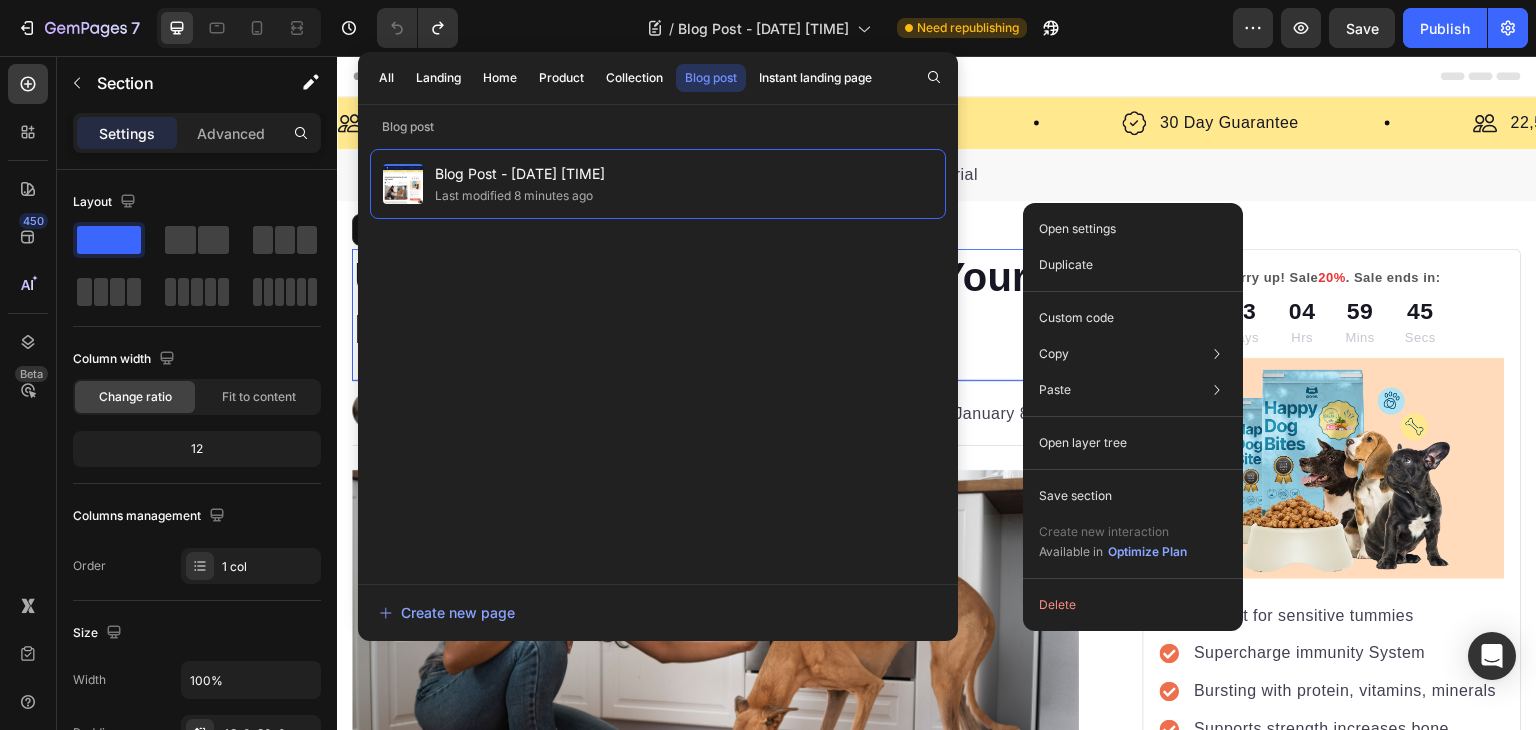 click on "Unleash the Best Nutrition for Your Dog's Health" at bounding box center [715, 303] 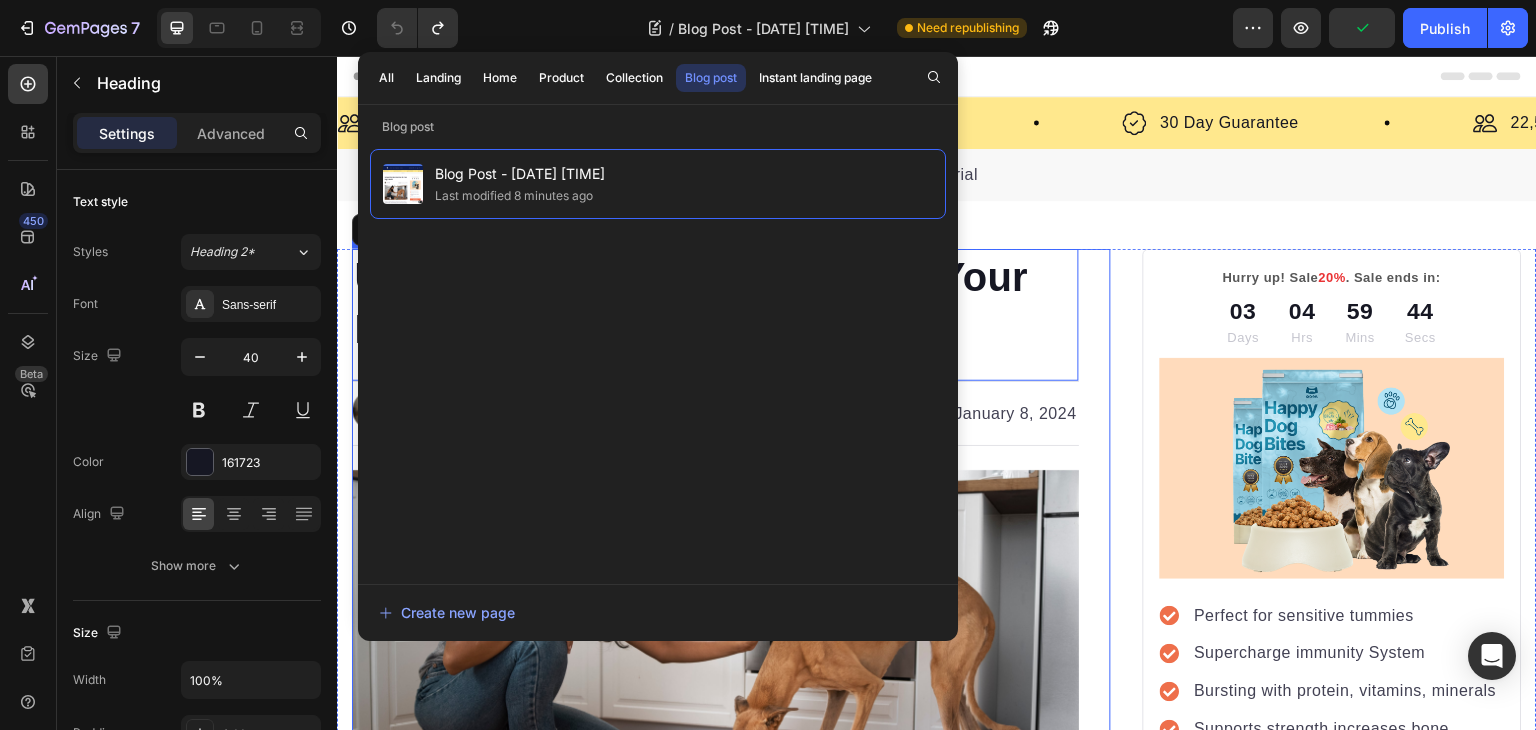 click on "Unleash the Best Nutrition for Your Dog's Health Heading   0 Image By  Kim Fields Text block Advanced list Published:  Monday, January 8, 2024 Text block Row Image Welcome to our high quality dog food store! We are proud to bring you a range of the best dog food products, specifically designed to meet your dog's nutritional and health needs. With excellent quality and natural ingredients, our feed not only provides essential nutrition but also provides various benefits. Discover what we can do for your dog's excellent health! Text block Jump to section quickly: Text block
Icon Healthy and Balanced Nutrition Text block Advanced list
Icon Joint Care and Mobility Support Text block Advanced list
Icon Digestive Health and Immune Support Text block Advanced list
Icon Healthy Skin and Shiny Coat Text block Advanced list
Icon Overall Well-being and Vitality Text block Advanced list Text block Image Healthy and Balanced Nutrition Heading       Text block Start baking doggy delights" at bounding box center (731, 3166) 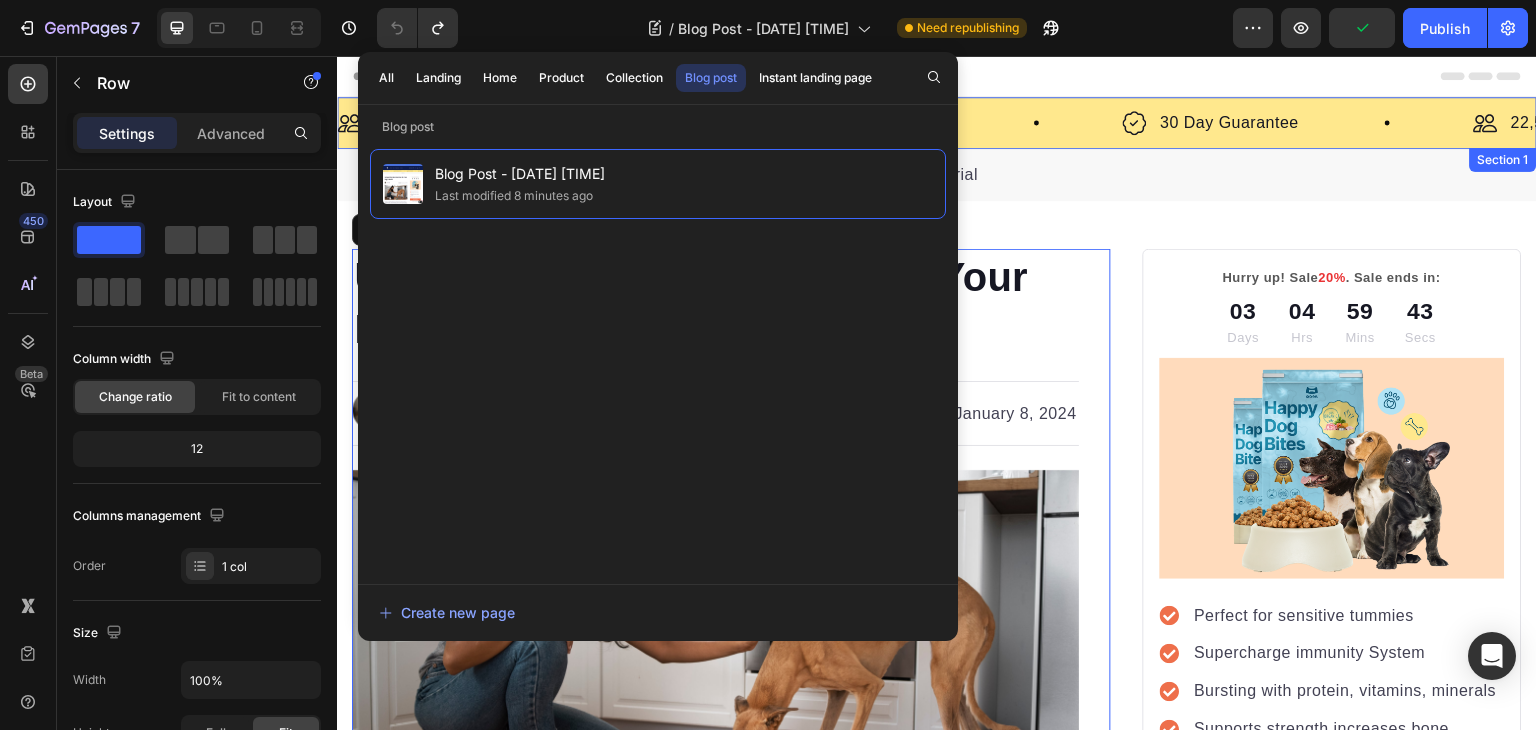 click on "Image +700 5-Star Reviews Text Block Row" at bounding box center [937, 123] 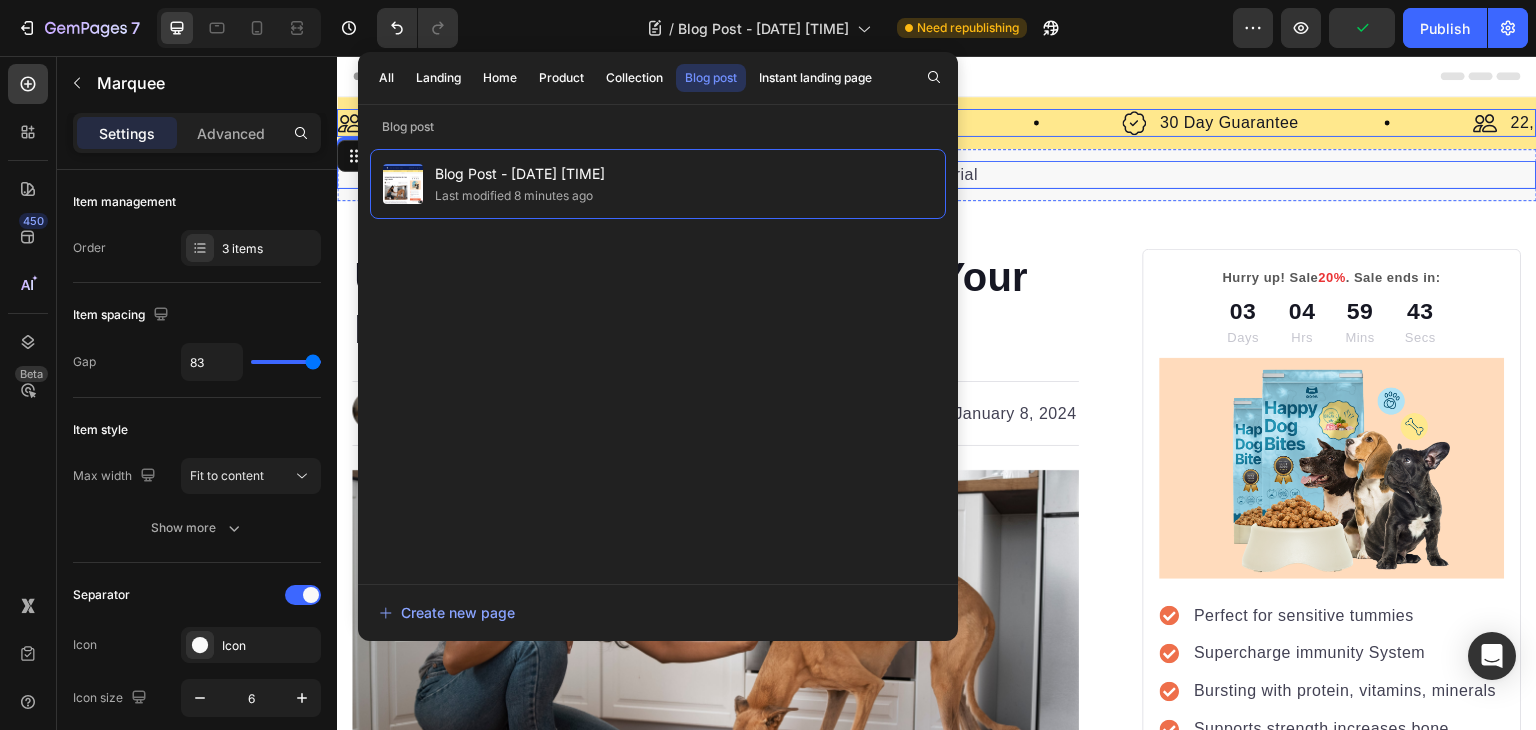 click on "Unleash the Best Nutrition for Your Dog's Health" at bounding box center (715, 303) 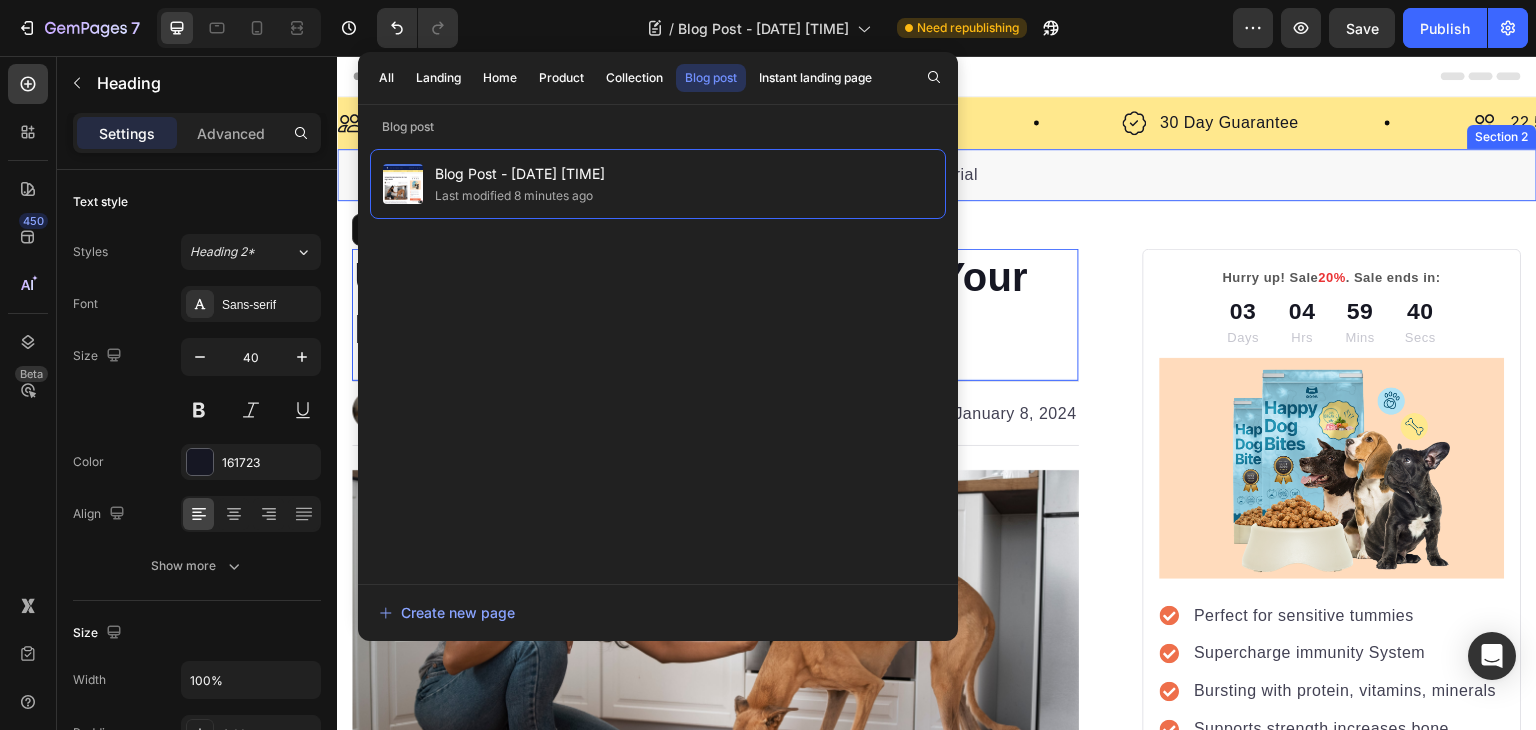 click on "Advertorial Text block Section 2" at bounding box center [937, 175] 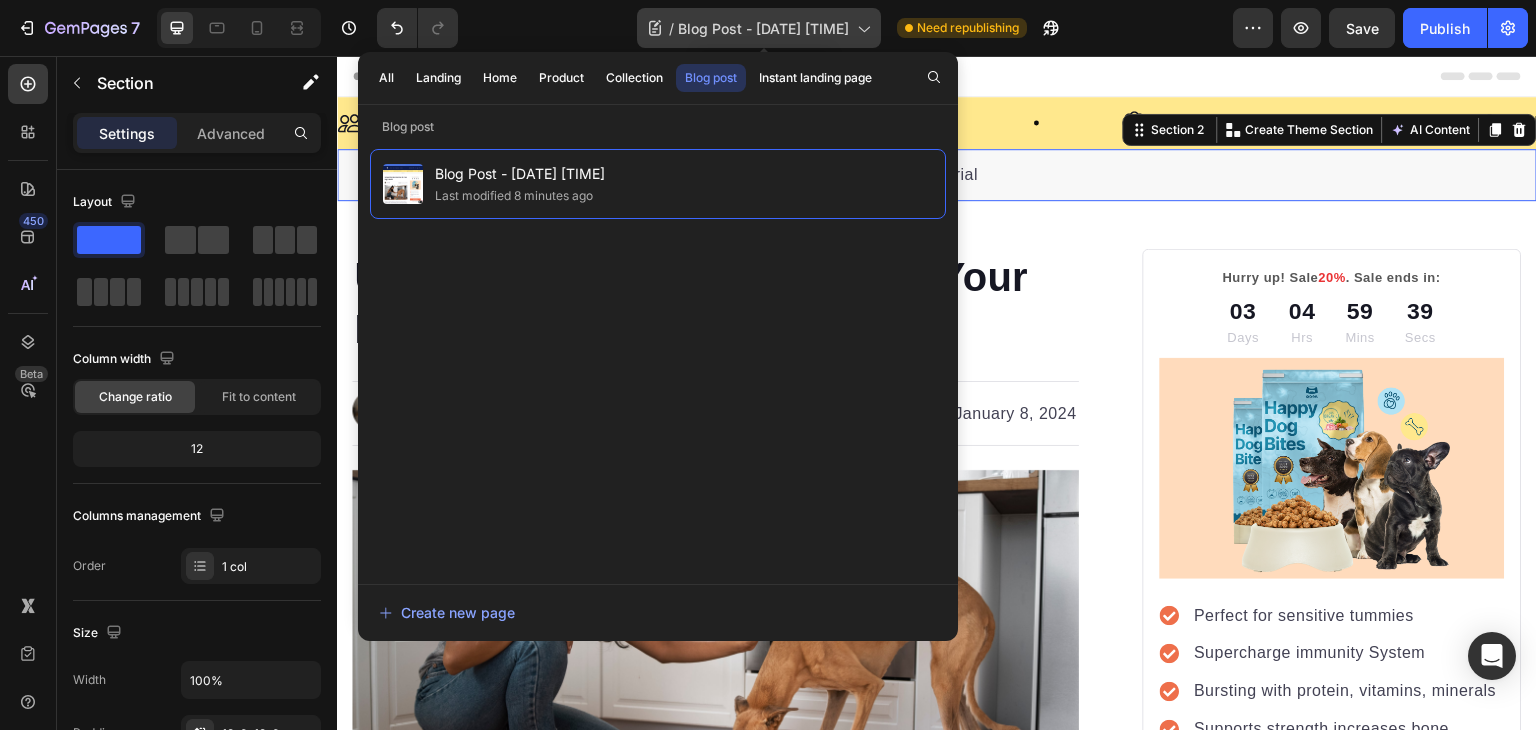 click on "Blog Post - Aug 4, 15:44:26" at bounding box center [763, 28] 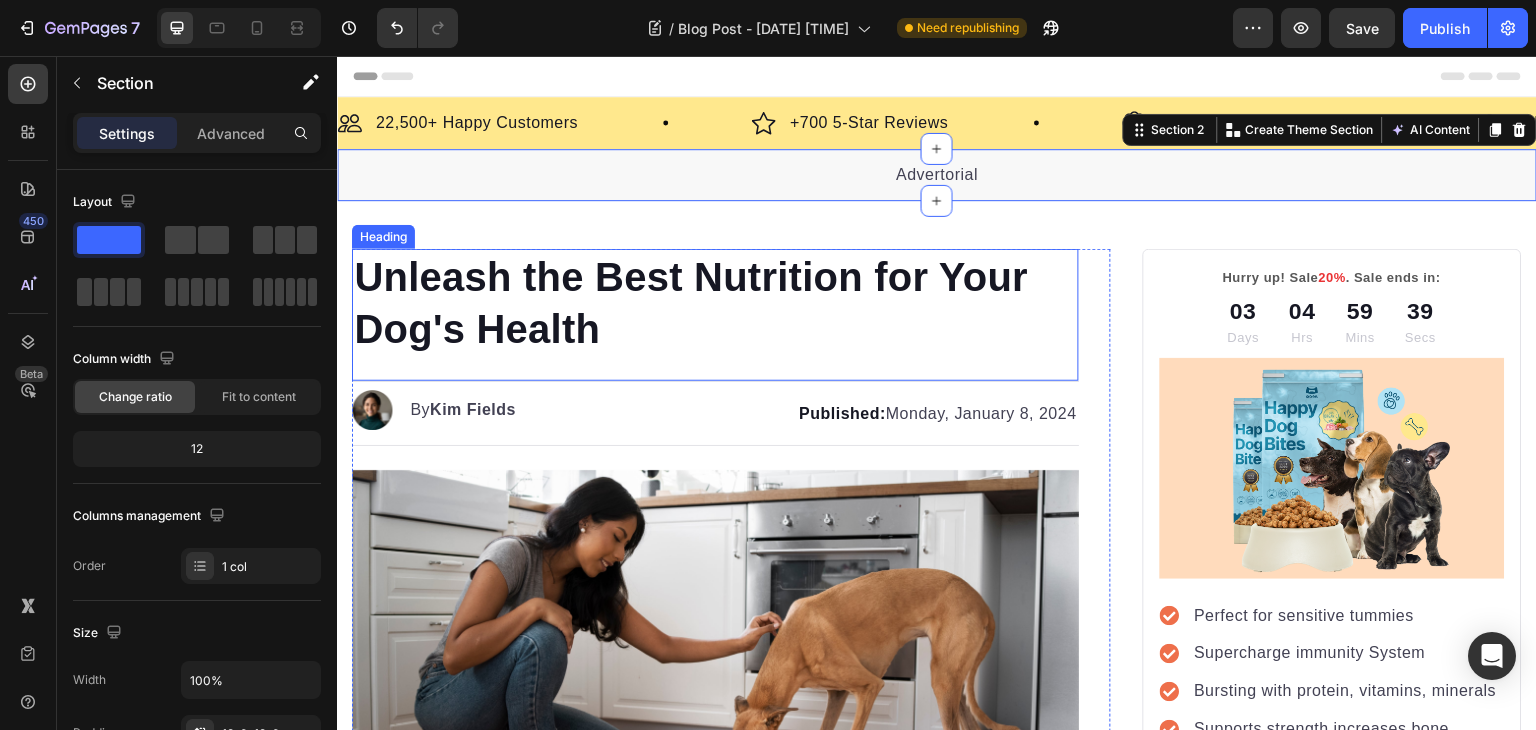 click on "Unleash the Best Nutrition for Your Dog's Health" at bounding box center (715, 303) 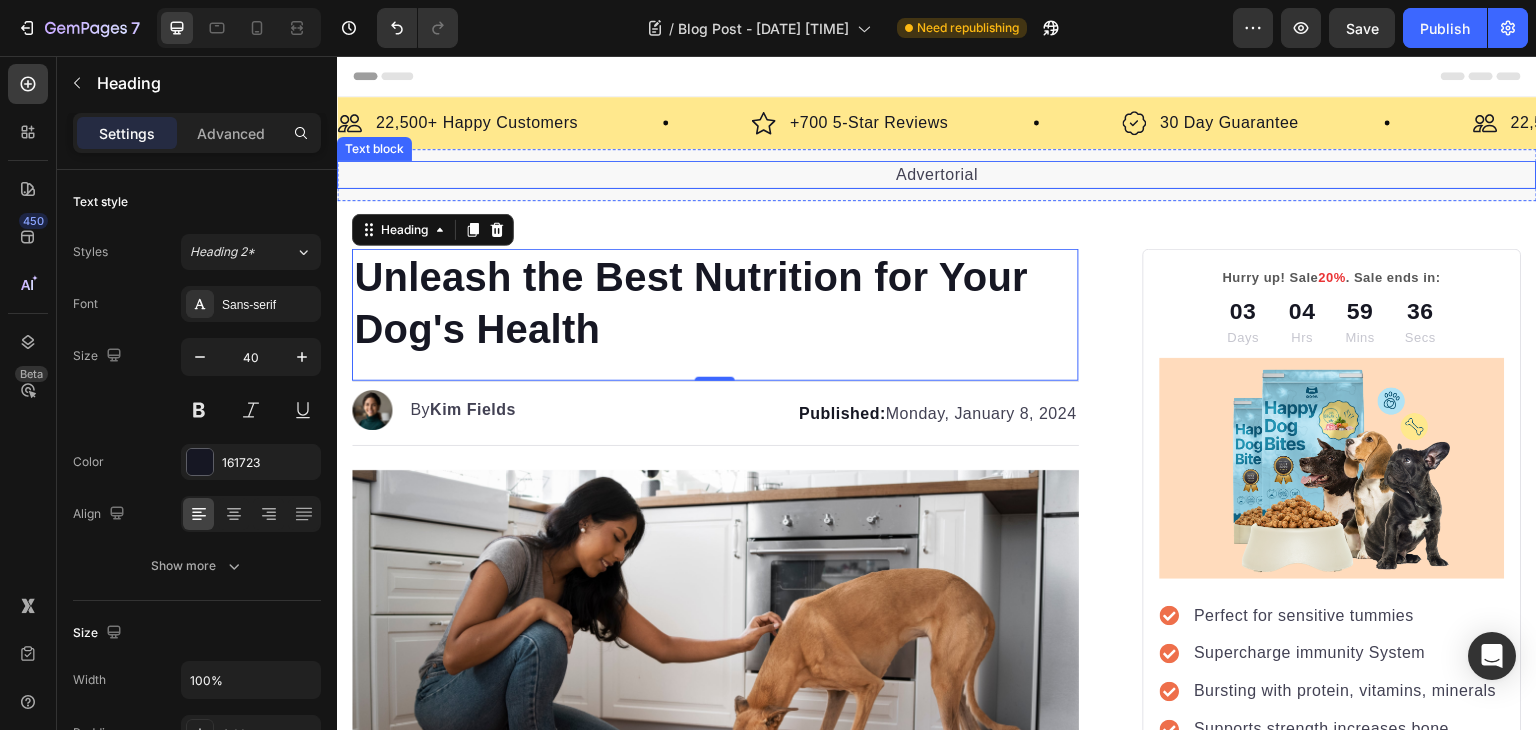 click on "Advertorial" at bounding box center (937, 175) 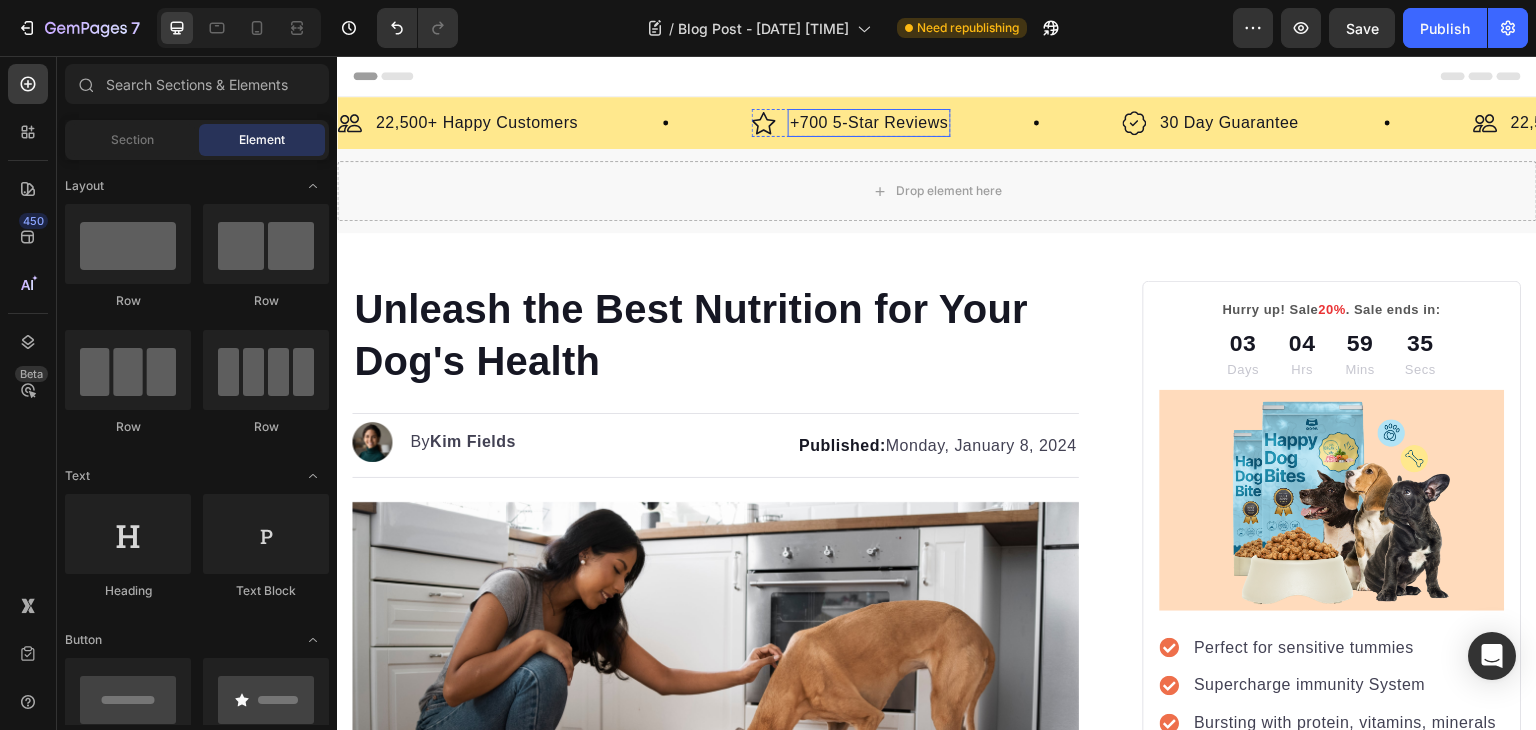 click on "Image 22,500+ Happy Customers Text Block Row
Image +700 5-Star Reviews Text Block Row
Image 30 Day Guarantee Text Block Row
Image 22,500+ Happy Customers Text Block Row
Image +700 5-Star Reviews Text Block Row
Image 30 Day Guarantee Text Block Row
Image 22,500+ Happy Customers Text Block Row
Image +700 5-Star Reviews Text Block Row
Image 30 Day Guarantee Text Block Row
Image 22,500+ Happy Customers Text Block Row
Image +700 5-Star Reviews Text Block Row
Image 30 Day Guarantee Text Block Row
Image 22,500+ Happy Customers Text Block Row
Image +700 5-Star Reviews Text Block Row
Image 30 Day Guarantee Text Block Row
Image 22,500+ Happy Customers Text Block Row
Image +700 5-Star Reviews Text Block Row
Image 30 Day Guarantee Text Block Row Marquee" at bounding box center [937, 123] 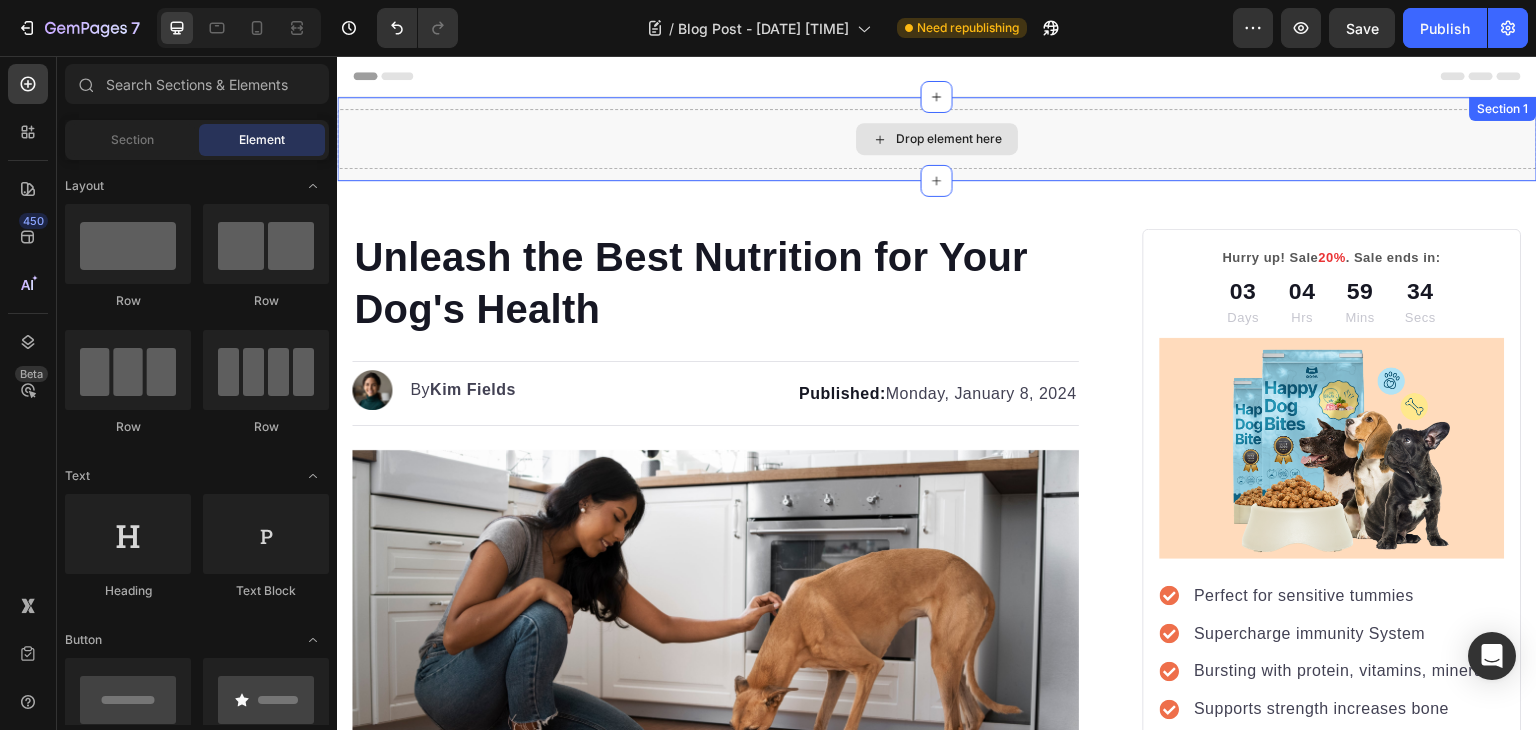 click on "Drop element here" at bounding box center (937, 139) 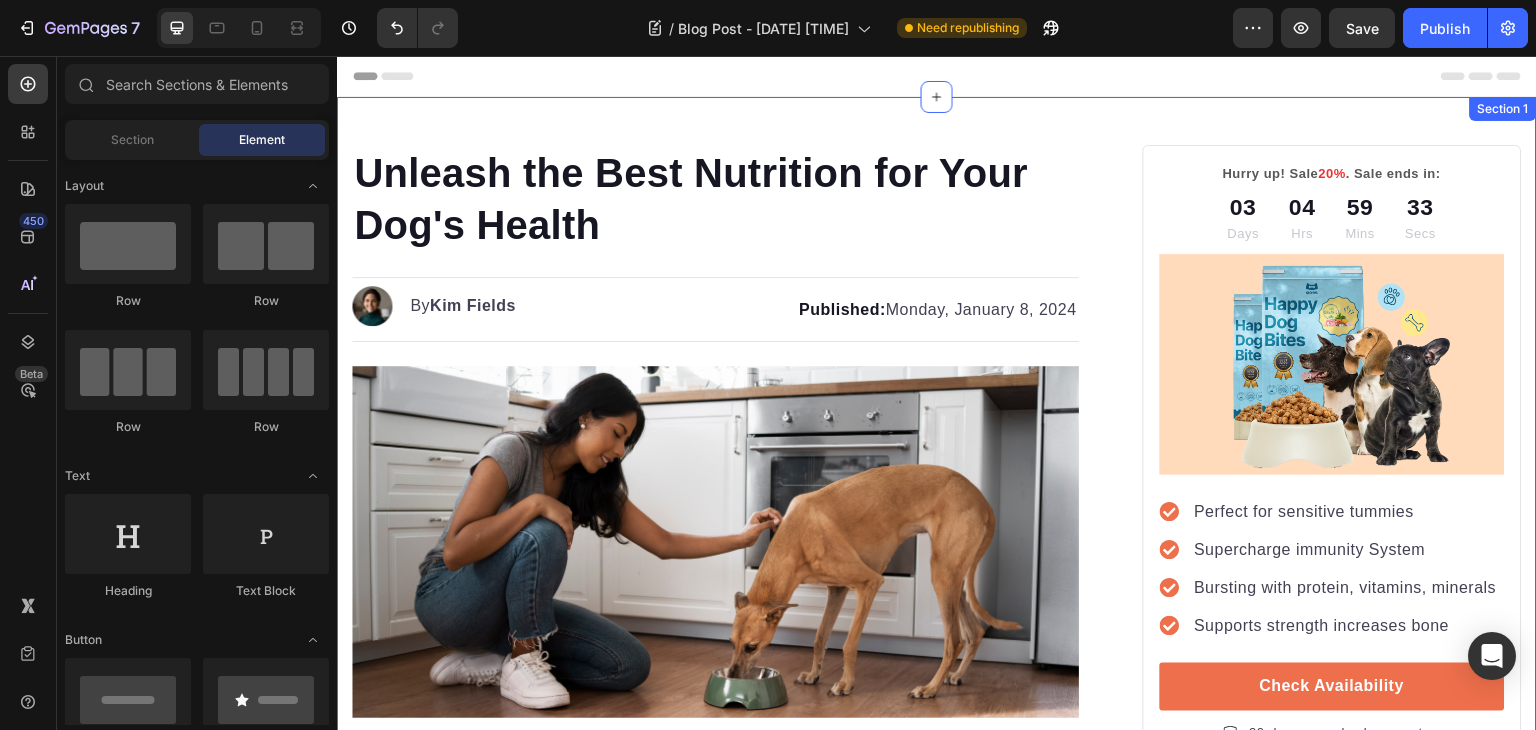 click on "Unleash the Best Nutrition for Your Dog's Health Heading Image By  Kim Fields Text block Advanced list Published:  Monday, January 8, 2024 Text block Row Image Welcome to our high quality dog food store! We are proud to bring you a range of the best dog food products, specifically designed to meet your dog's nutritional and health needs. With excellent quality and natural ingredients, our feed not only provides essential nutrition but also provides various benefits. Discover what we can do for your dog's excellent health! Text block Jump to section quickly: Text block
Icon Healthy and Balanced Nutrition Text block Advanced list
Icon Joint Care and Mobility Support Text block Advanced list
Icon Digestive Health and Immune Support Text block Advanced list
Icon Healthy Skin and Shiny Coat Text block Advanced list
Icon Overall Well-being and Vitality Text block Advanced list Text block Image Healthy and Balanced Nutrition Heading       Text block Start baking doggy delights Button" at bounding box center (937, 3078) 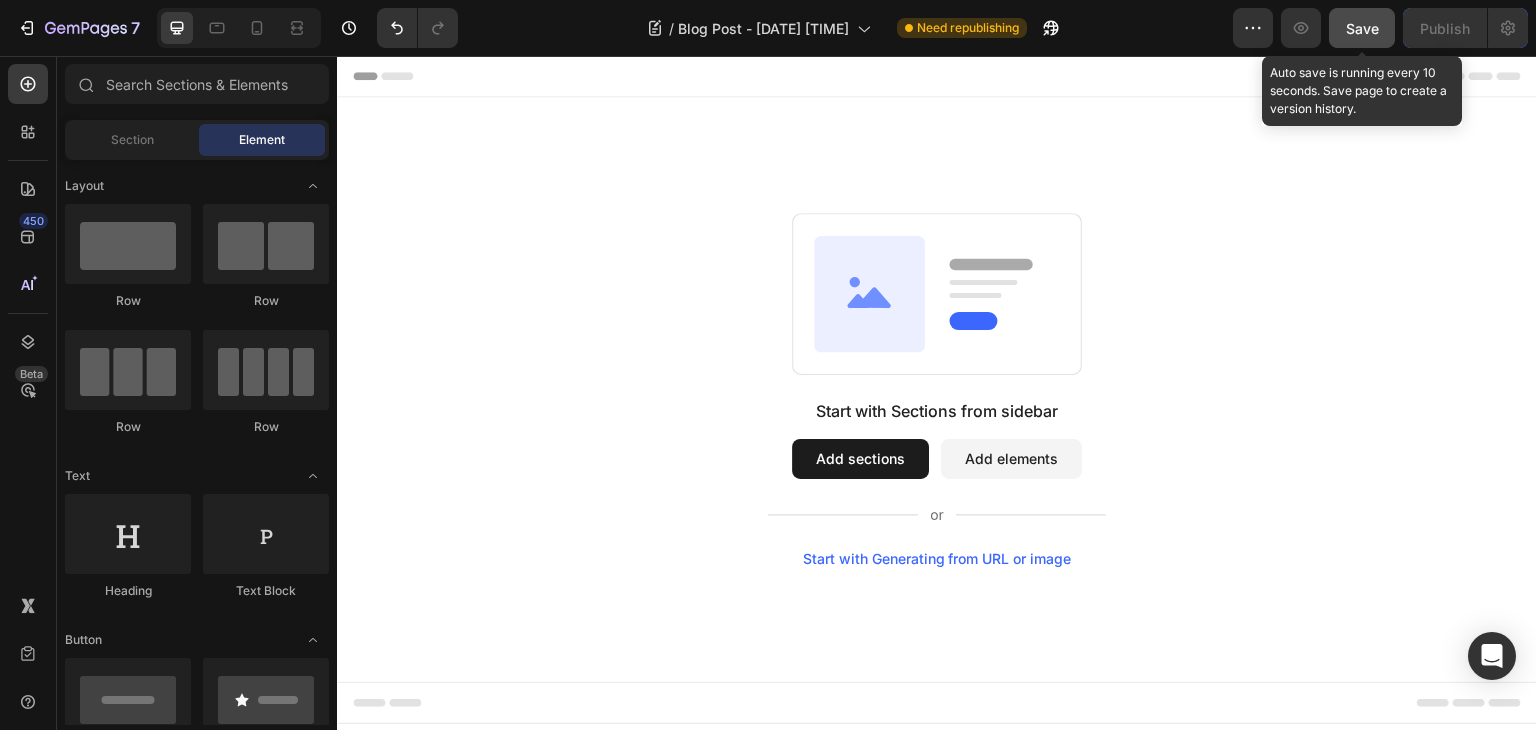 click on "Save" 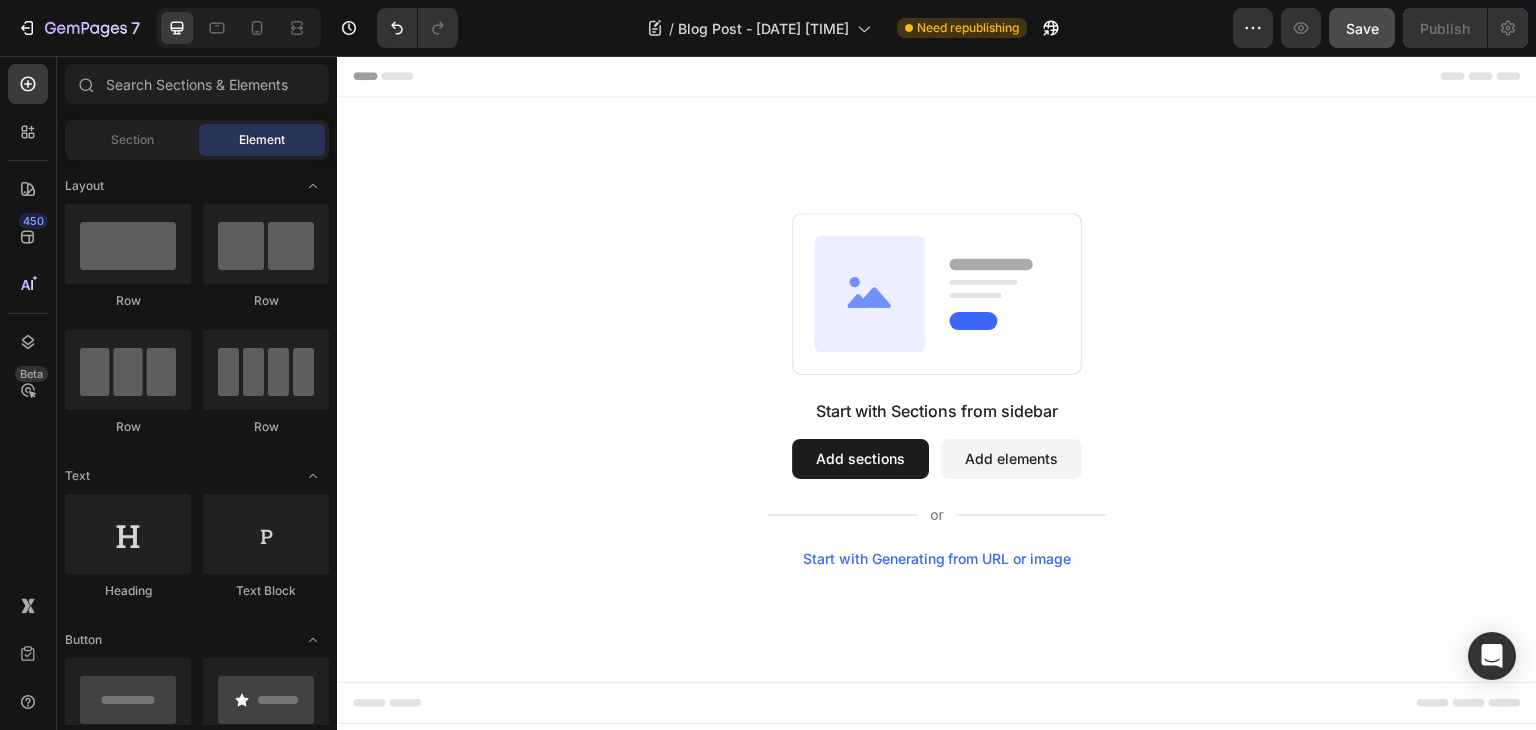 click on "Start with Generating from URL or image" at bounding box center [937, 559] 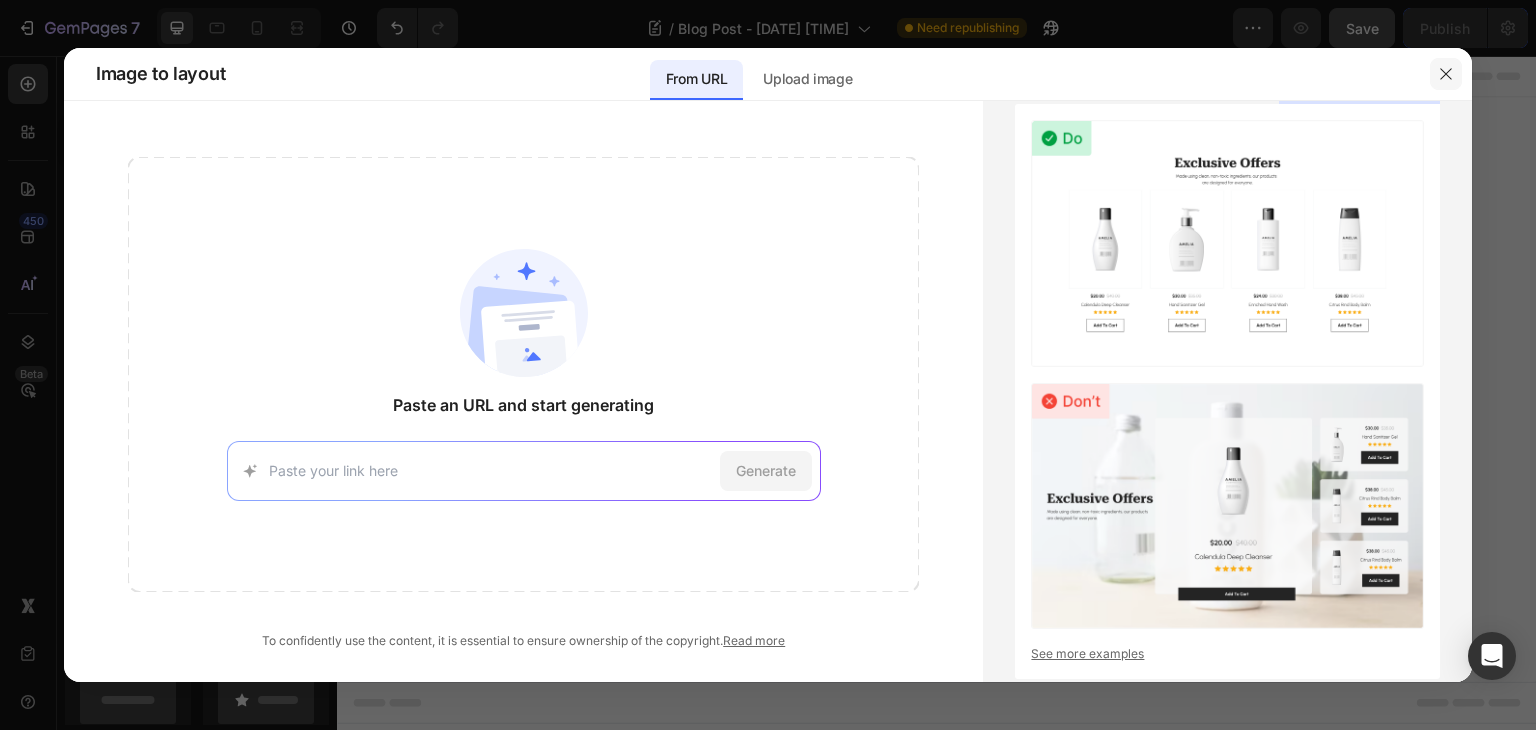 click 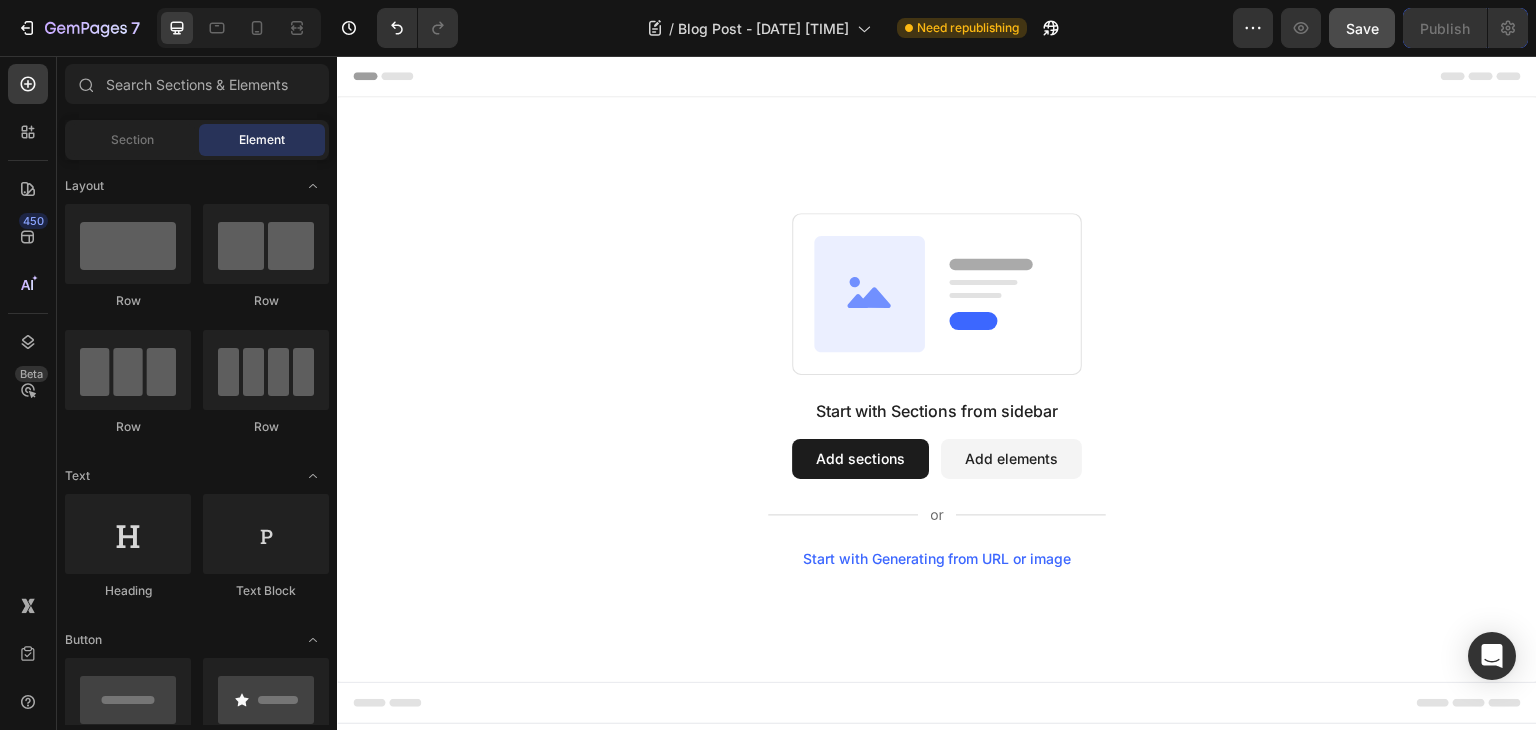 click on "Add sections" at bounding box center [860, 459] 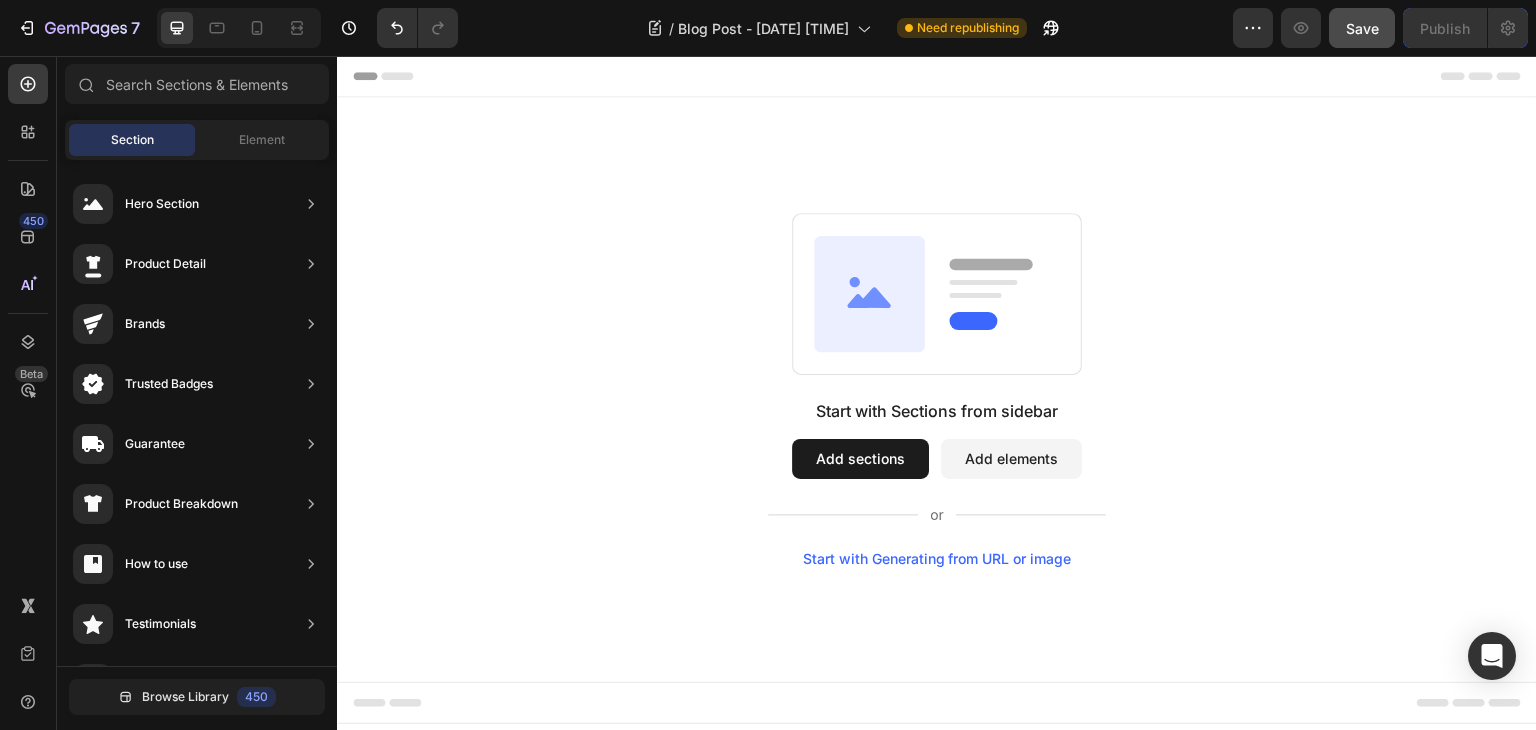 type 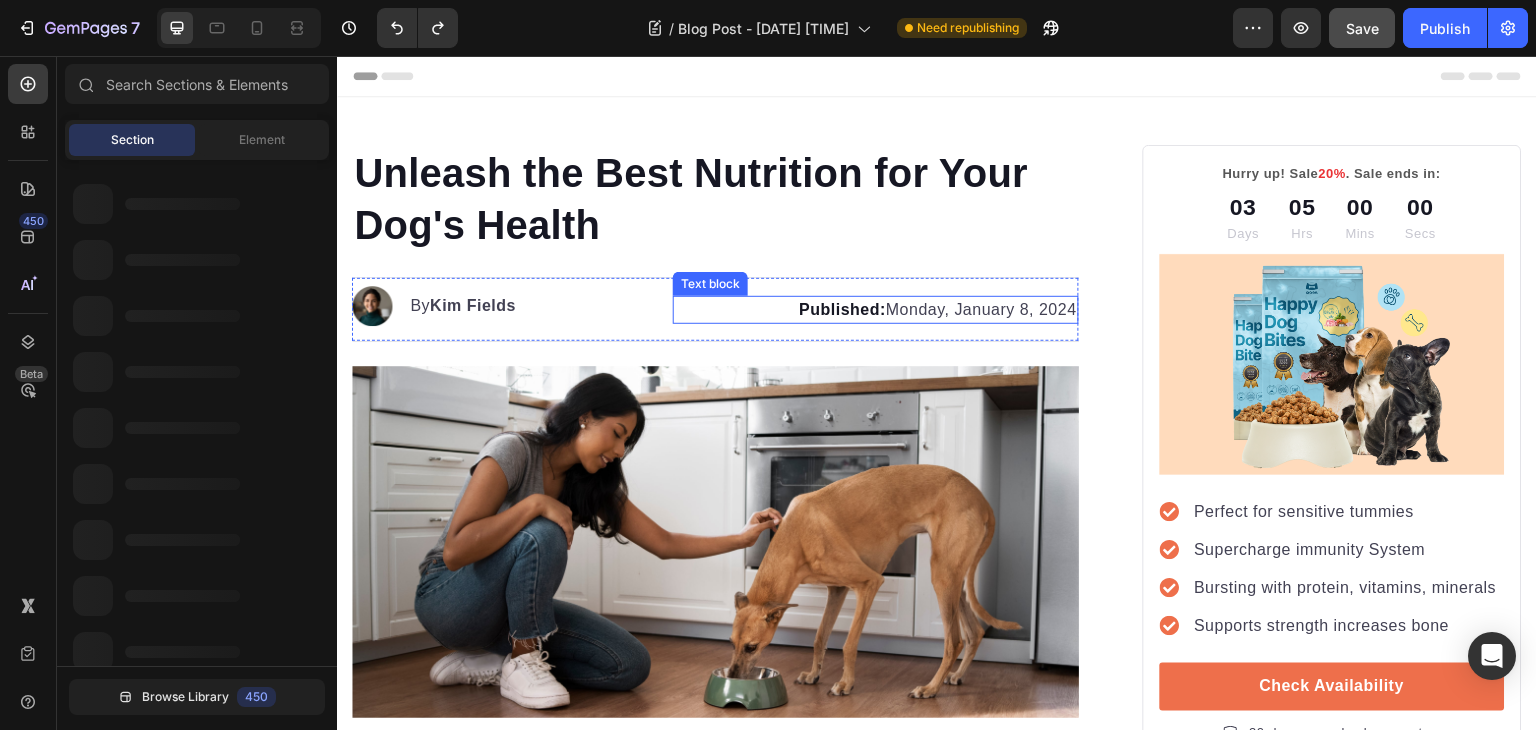 click on "Unleash the Best Nutrition for Your Dog's Health" at bounding box center (715, 199) 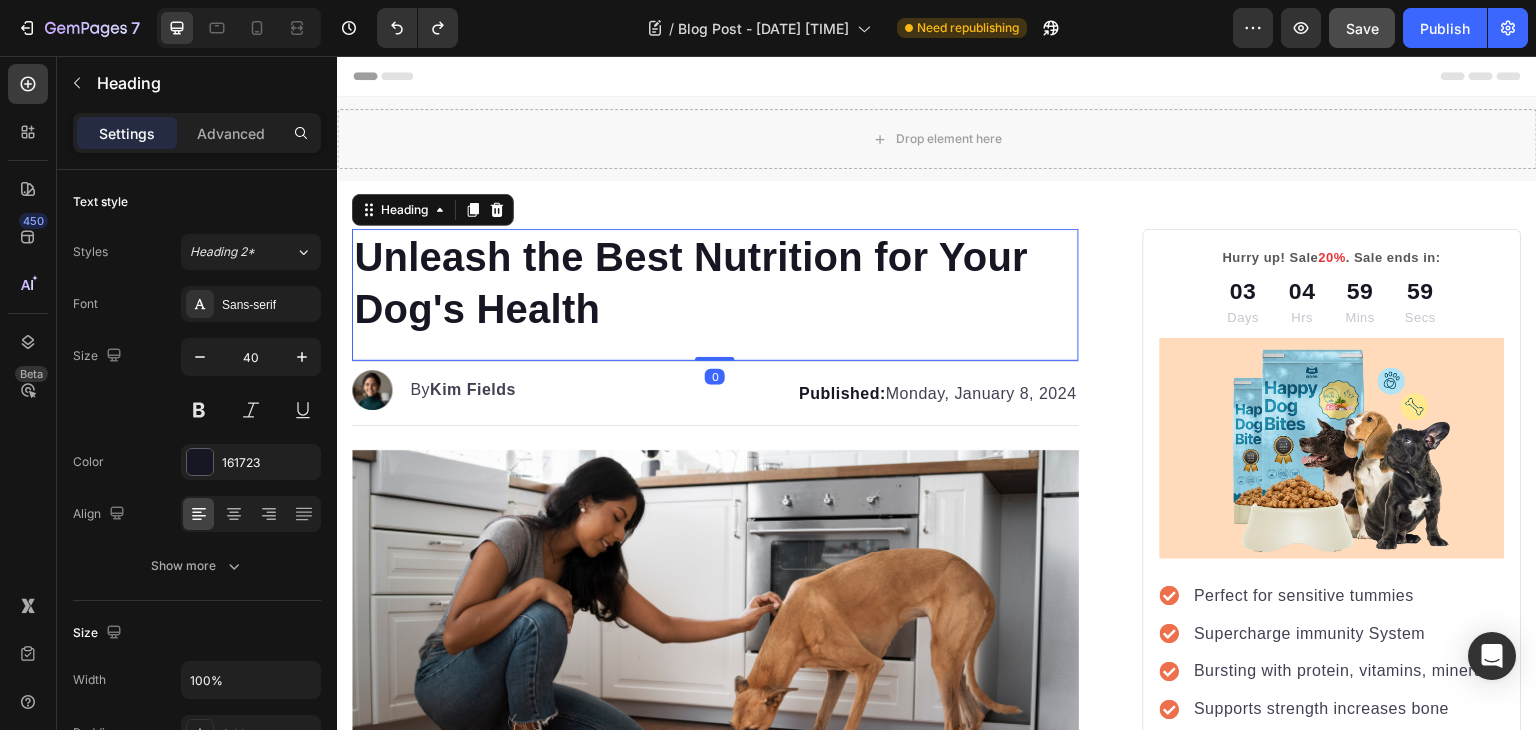 click on "Unleash the Best Nutrition for Your Dog's Health" at bounding box center [715, 283] 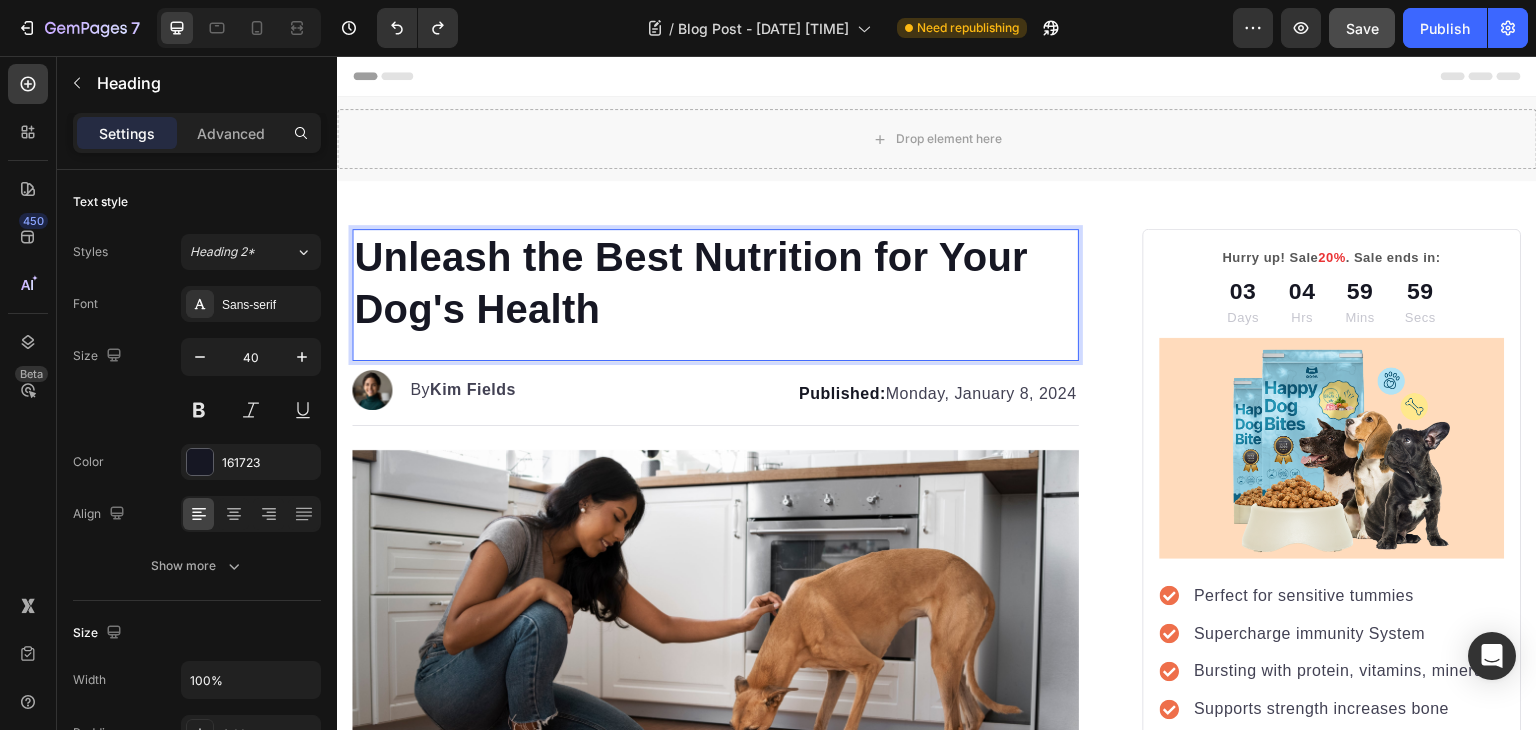 click on "Unleash the Best Nutrition for Your Dog's Health" at bounding box center [715, 283] 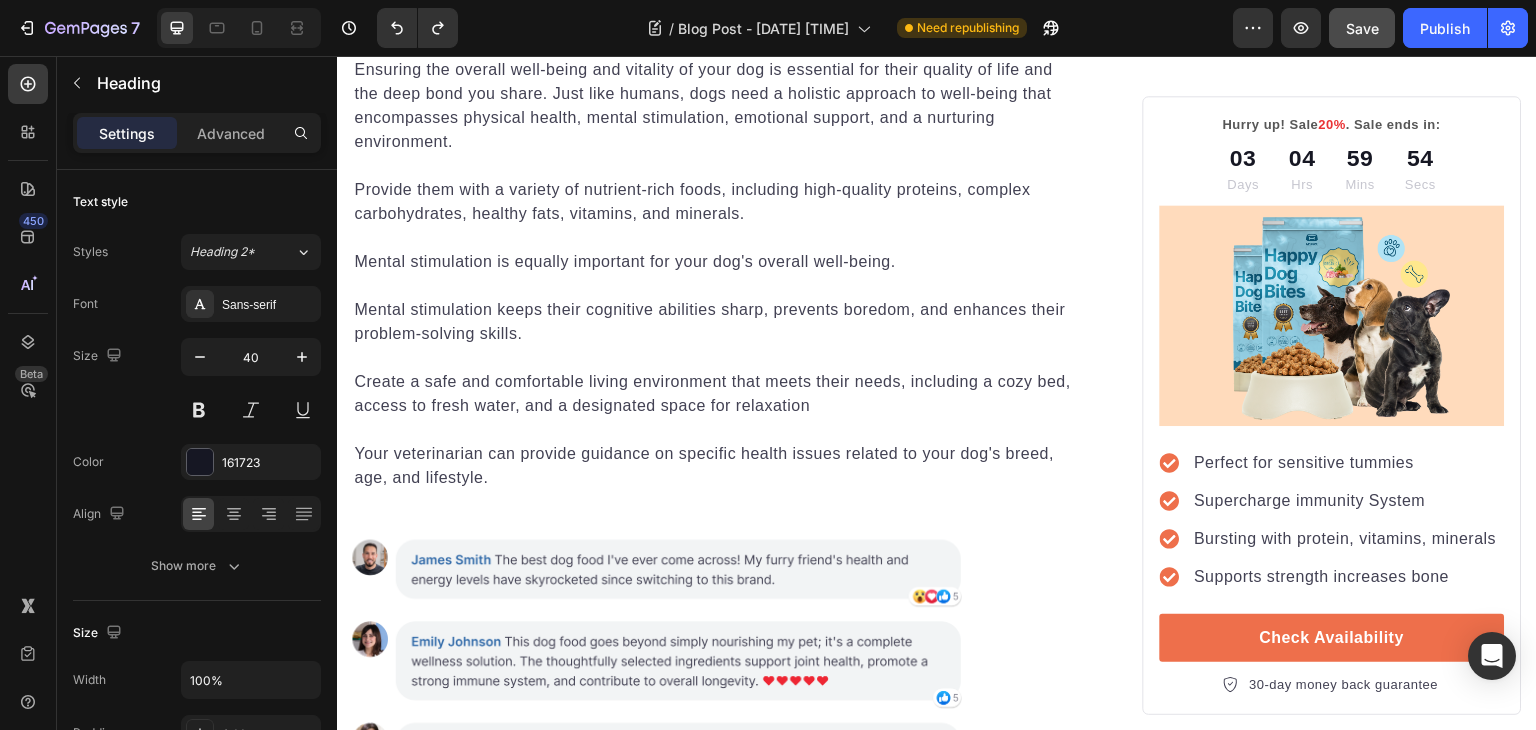 scroll, scrollTop: 5000, scrollLeft: 0, axis: vertical 